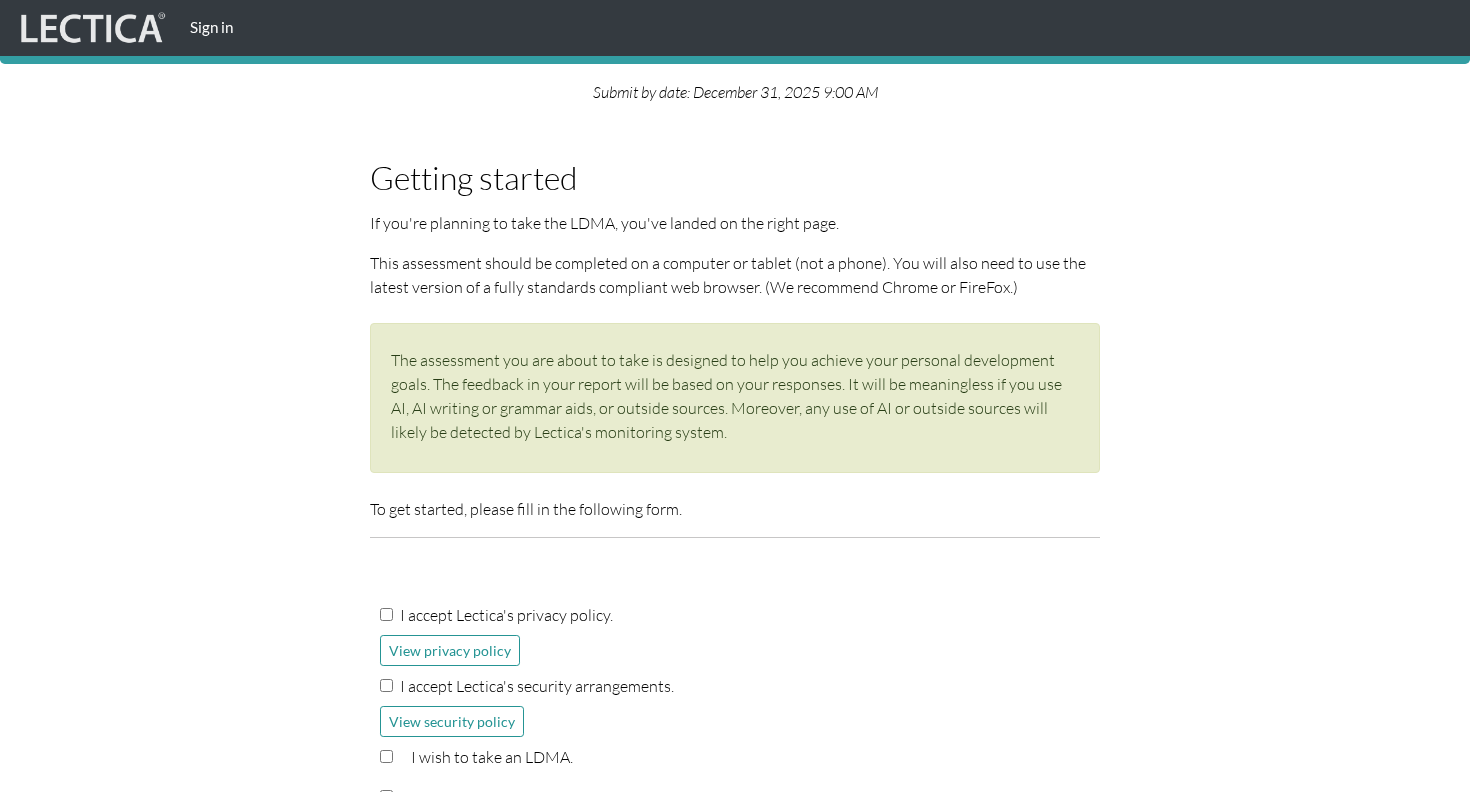 scroll, scrollTop: 283, scrollLeft: 0, axis: vertical 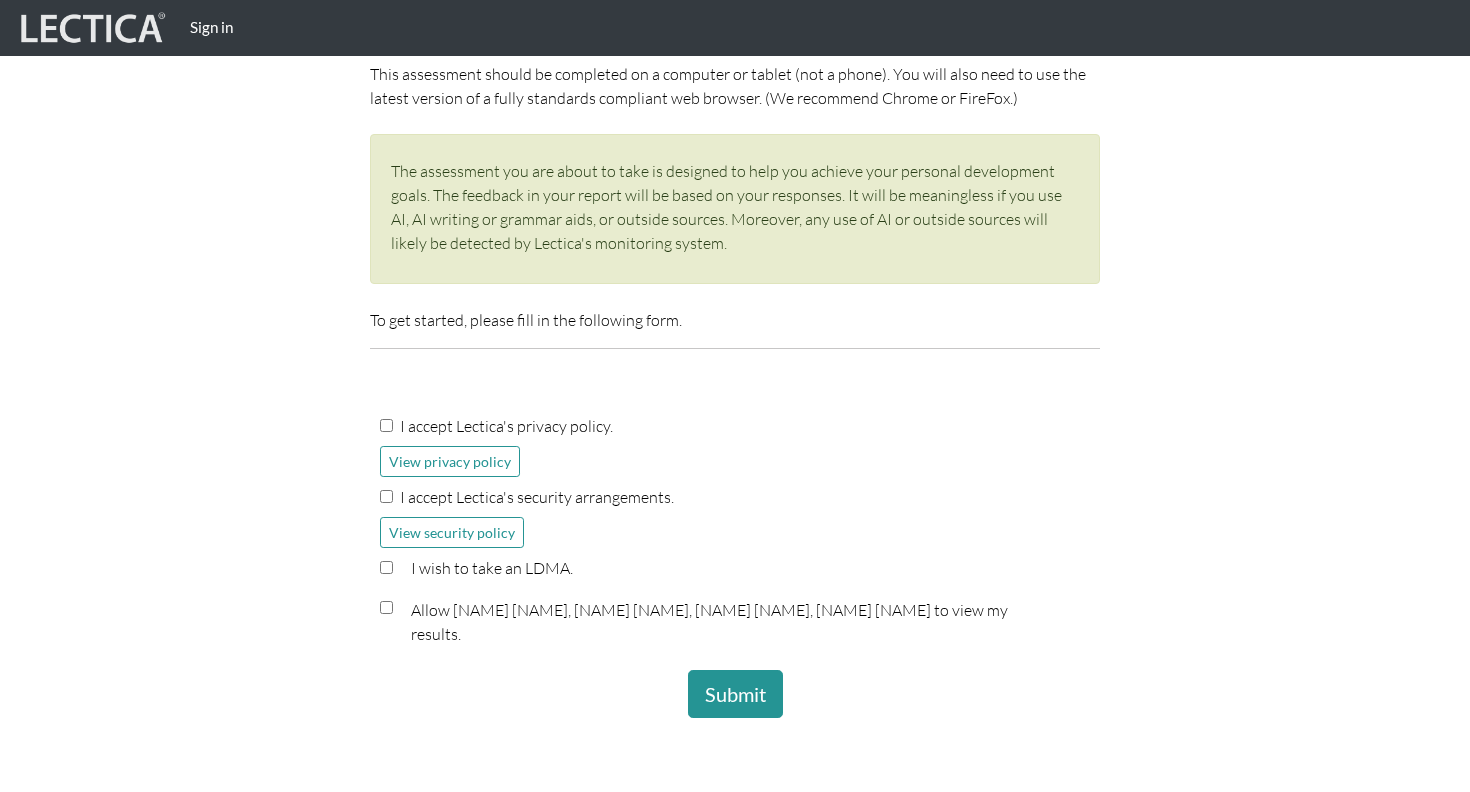 click on "I accept Lectica's privacy policy." at bounding box center [386, 425] 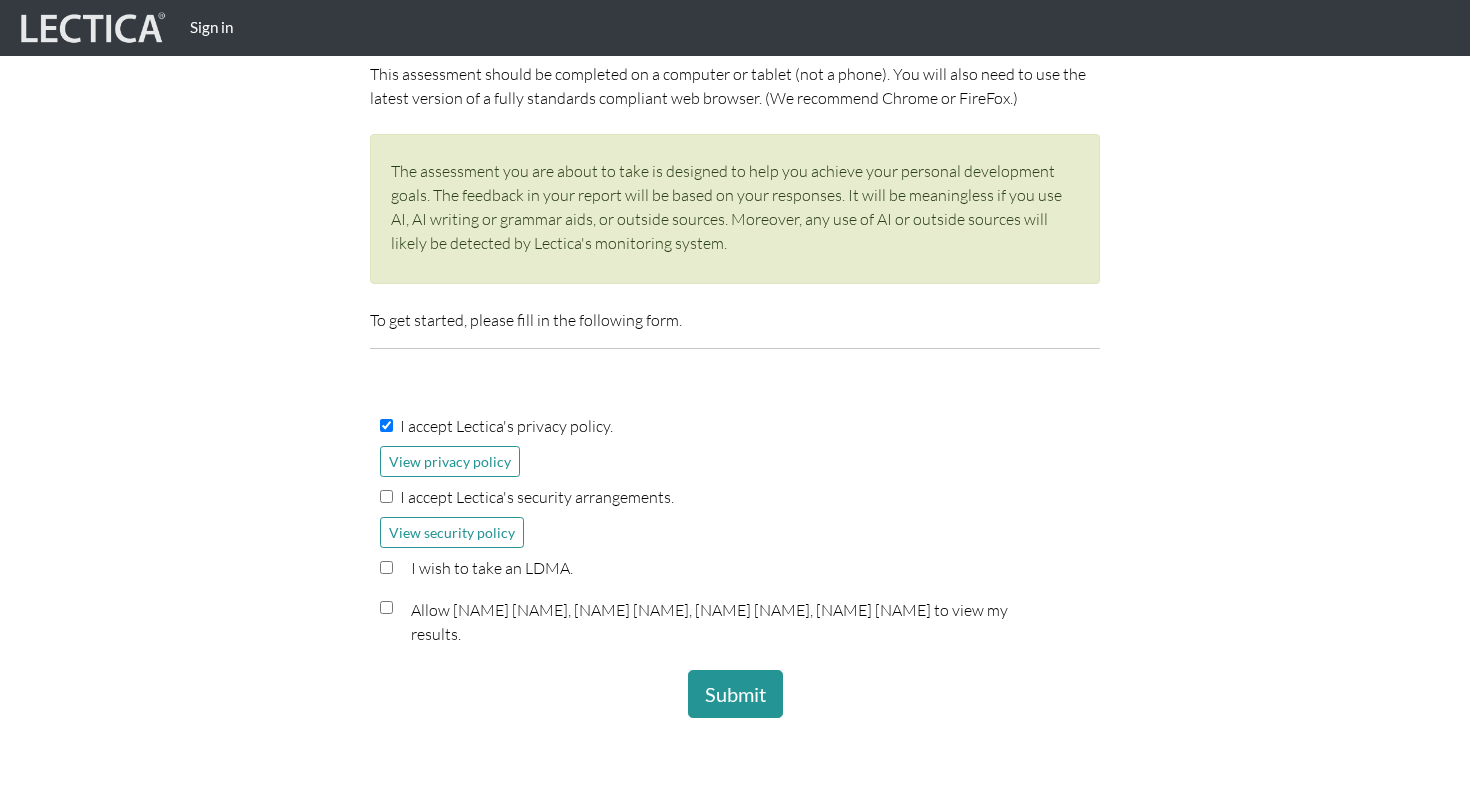 click on "I accept Lectica's security arrangements." at bounding box center (735, 501) 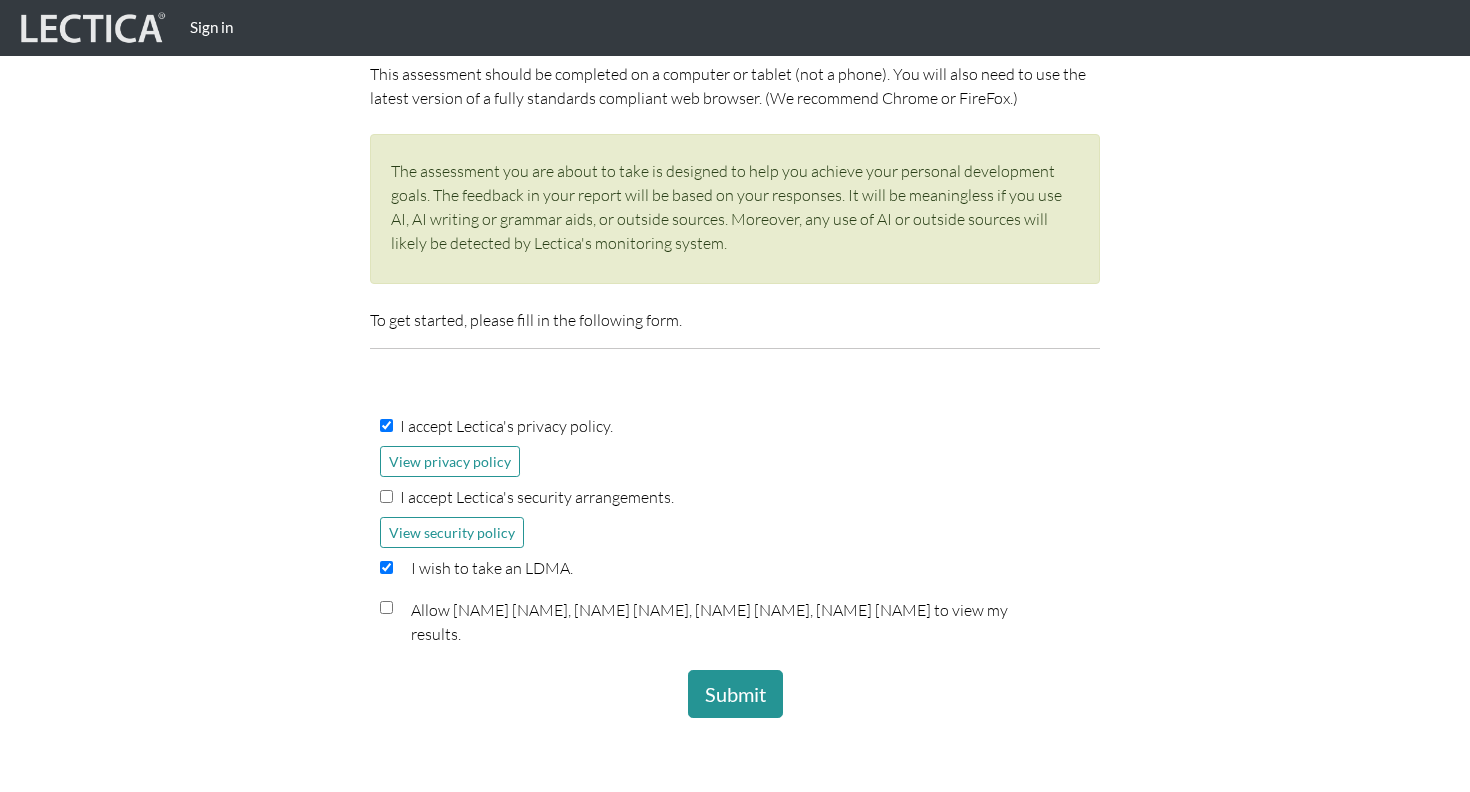 click on "I accept Lectica's security arrangements." at bounding box center [386, 496] 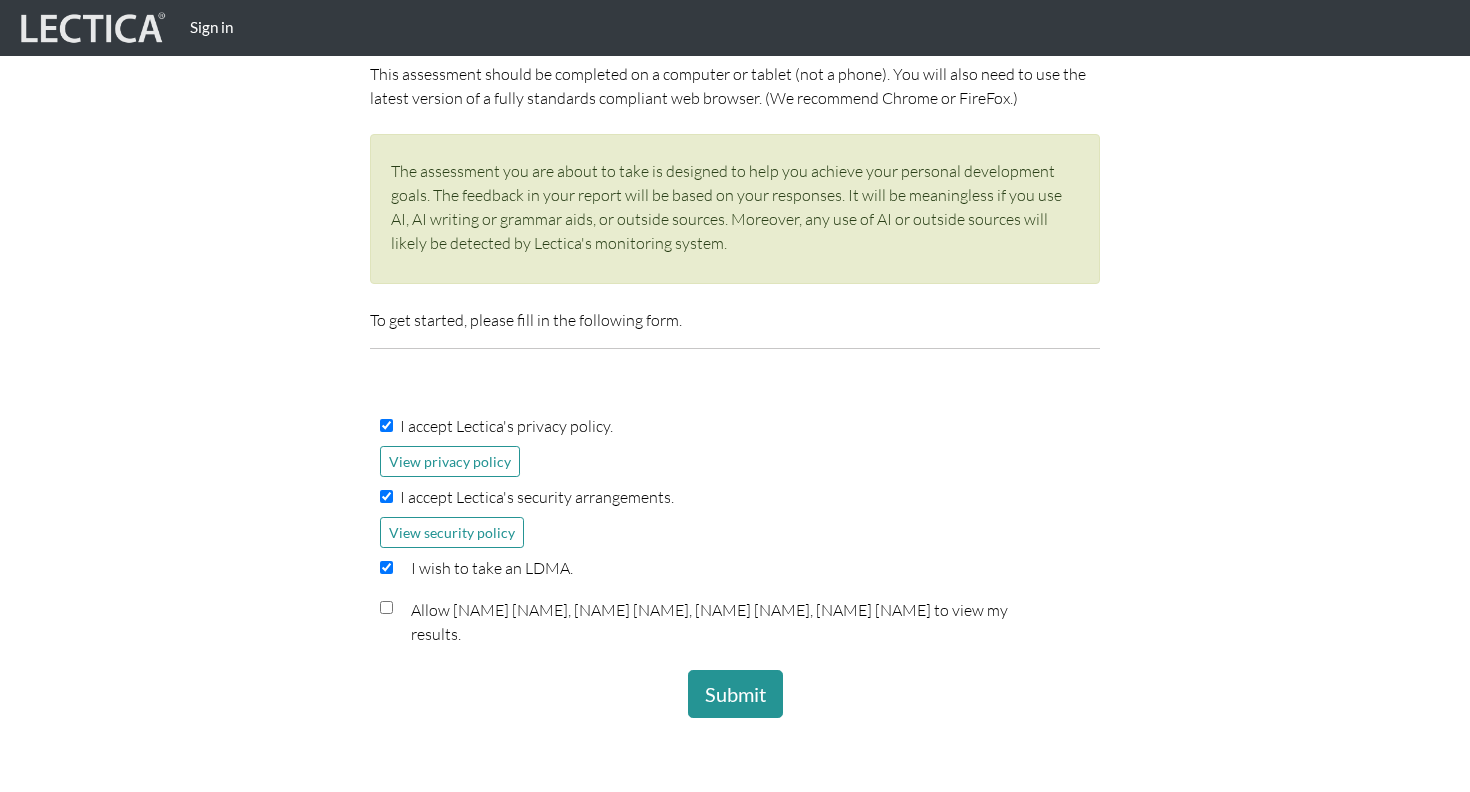 click at bounding box center (386, 607) 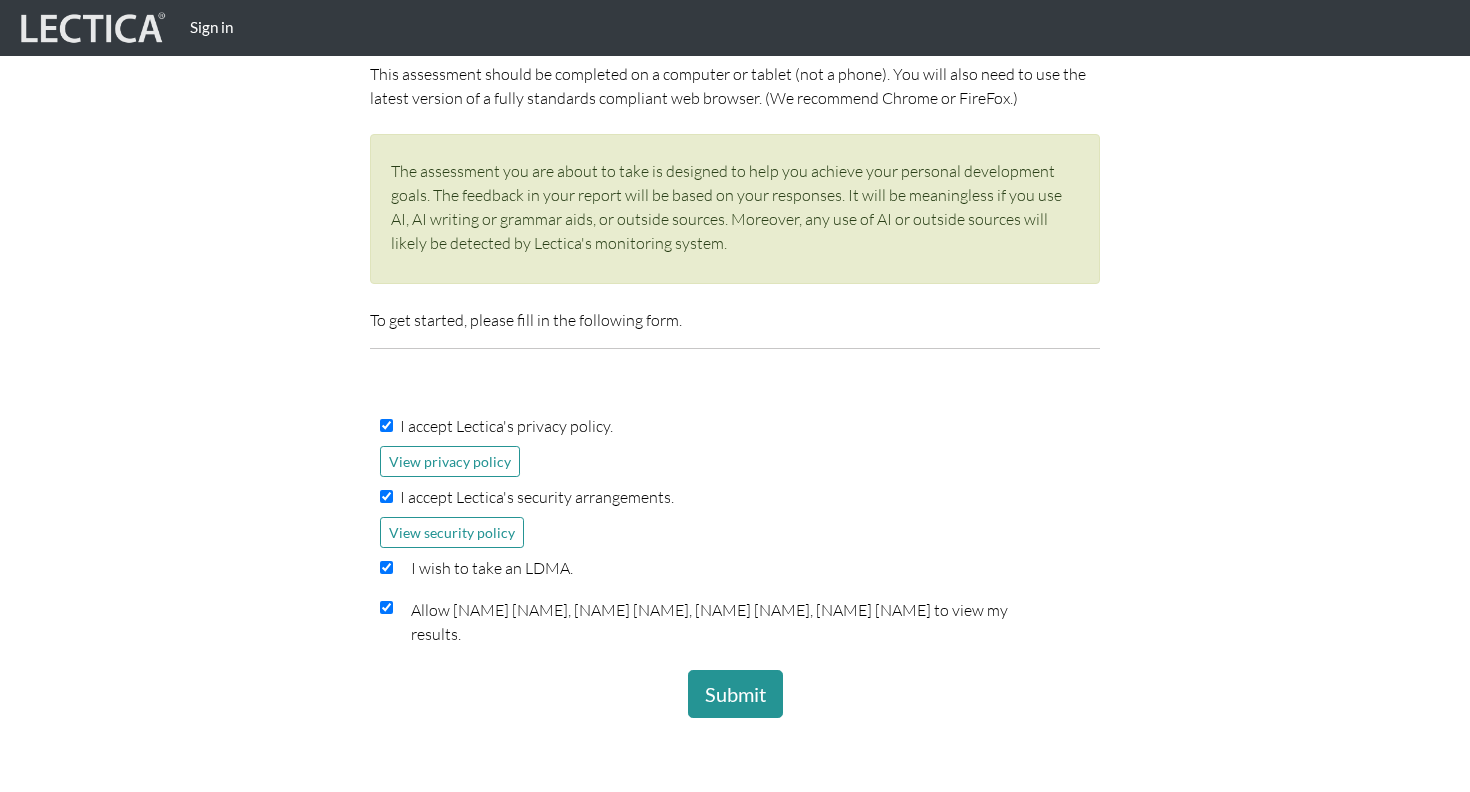 click on "Submit" at bounding box center (735, 694) 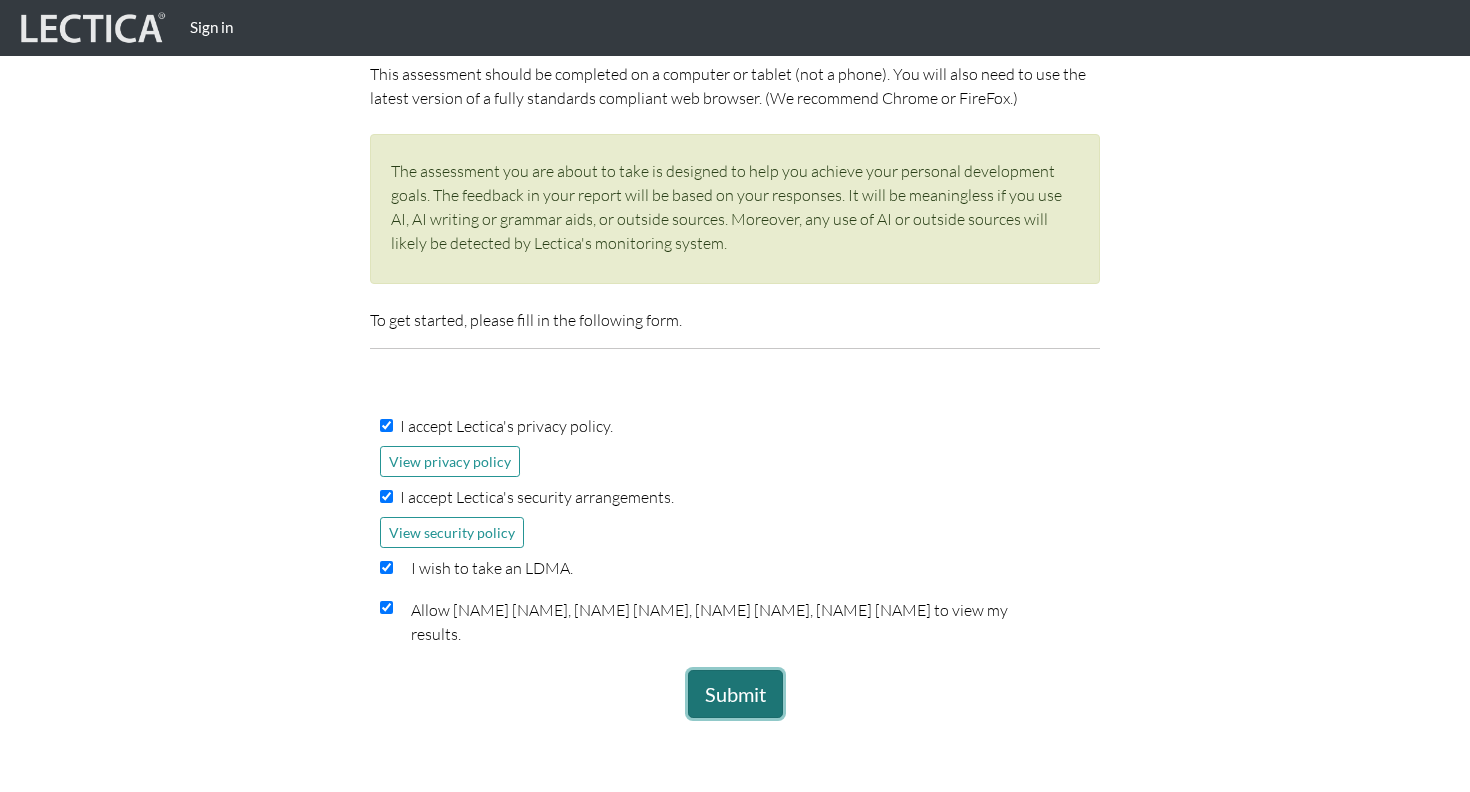 click on "Submit" at bounding box center (735, 694) 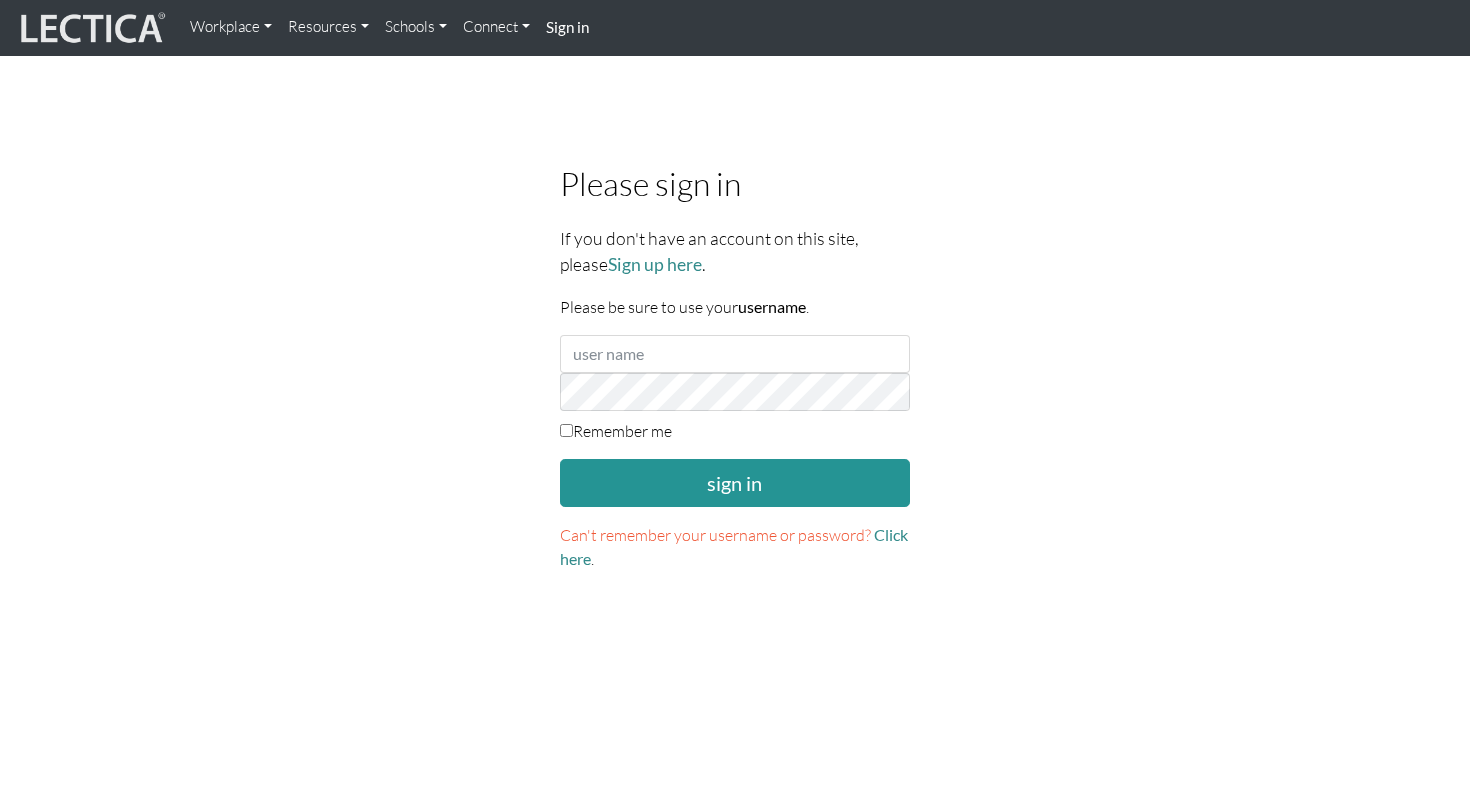 scroll, scrollTop: 0, scrollLeft: 0, axis: both 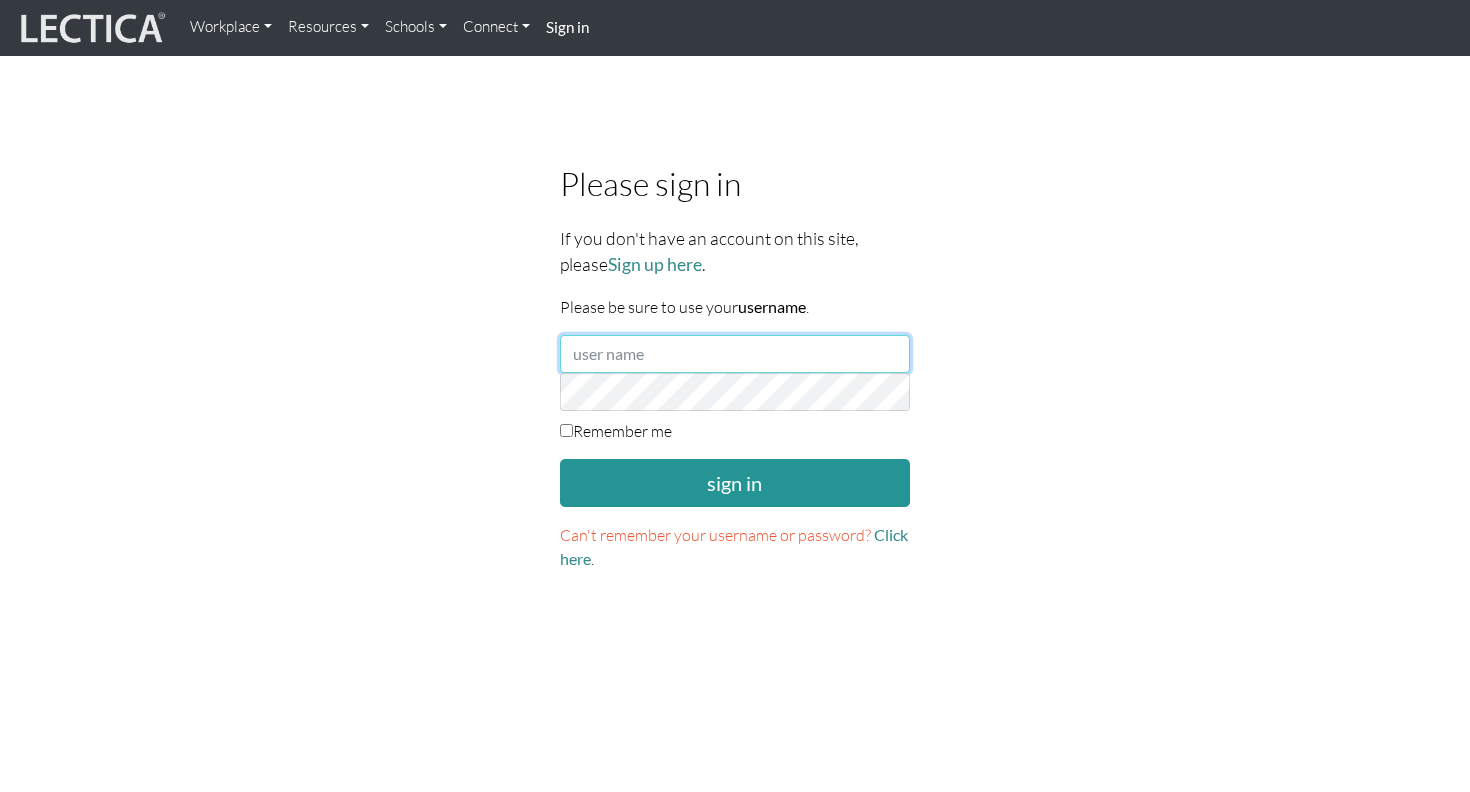 click at bounding box center (735, 354) 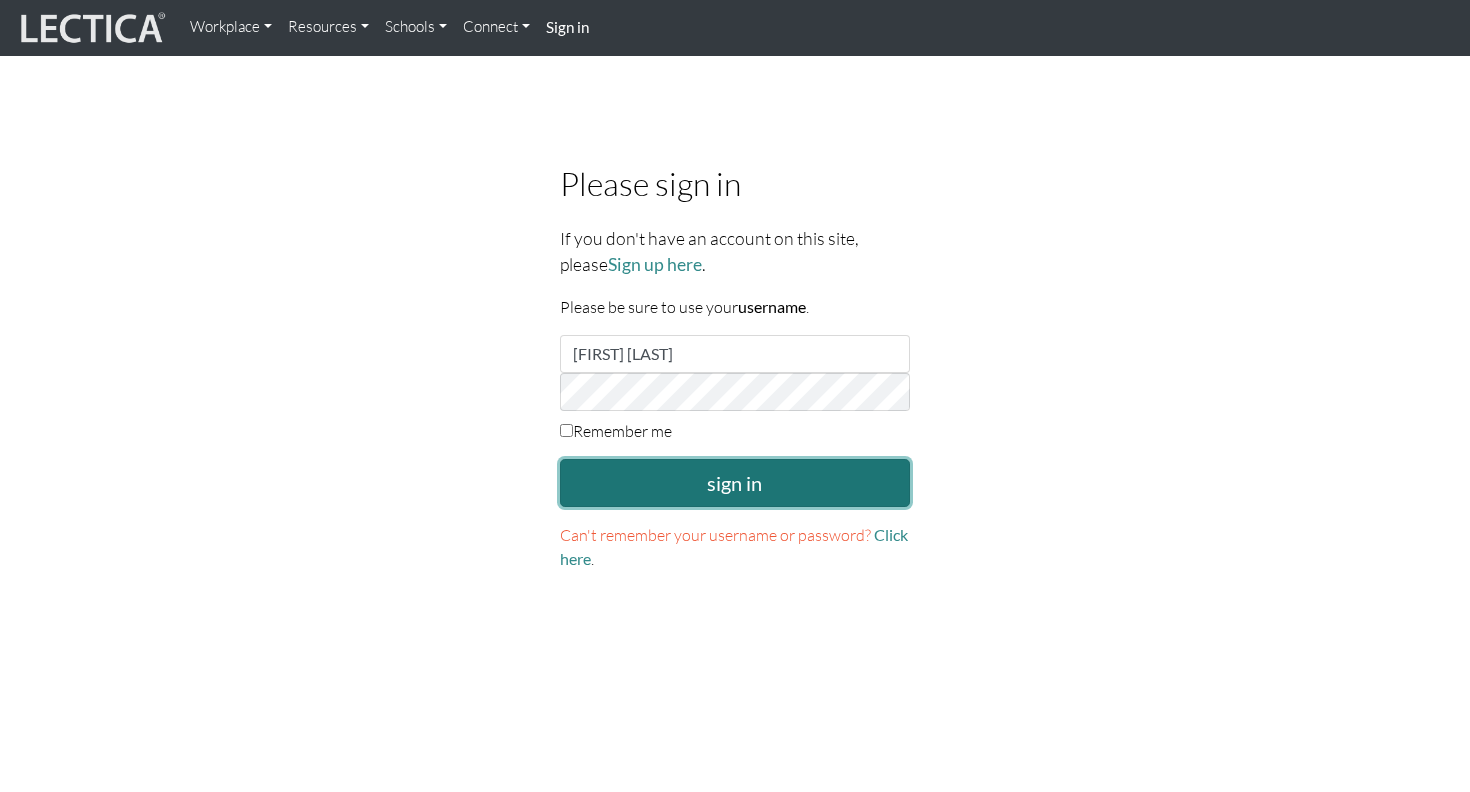 click on "sign in" at bounding box center [735, 483] 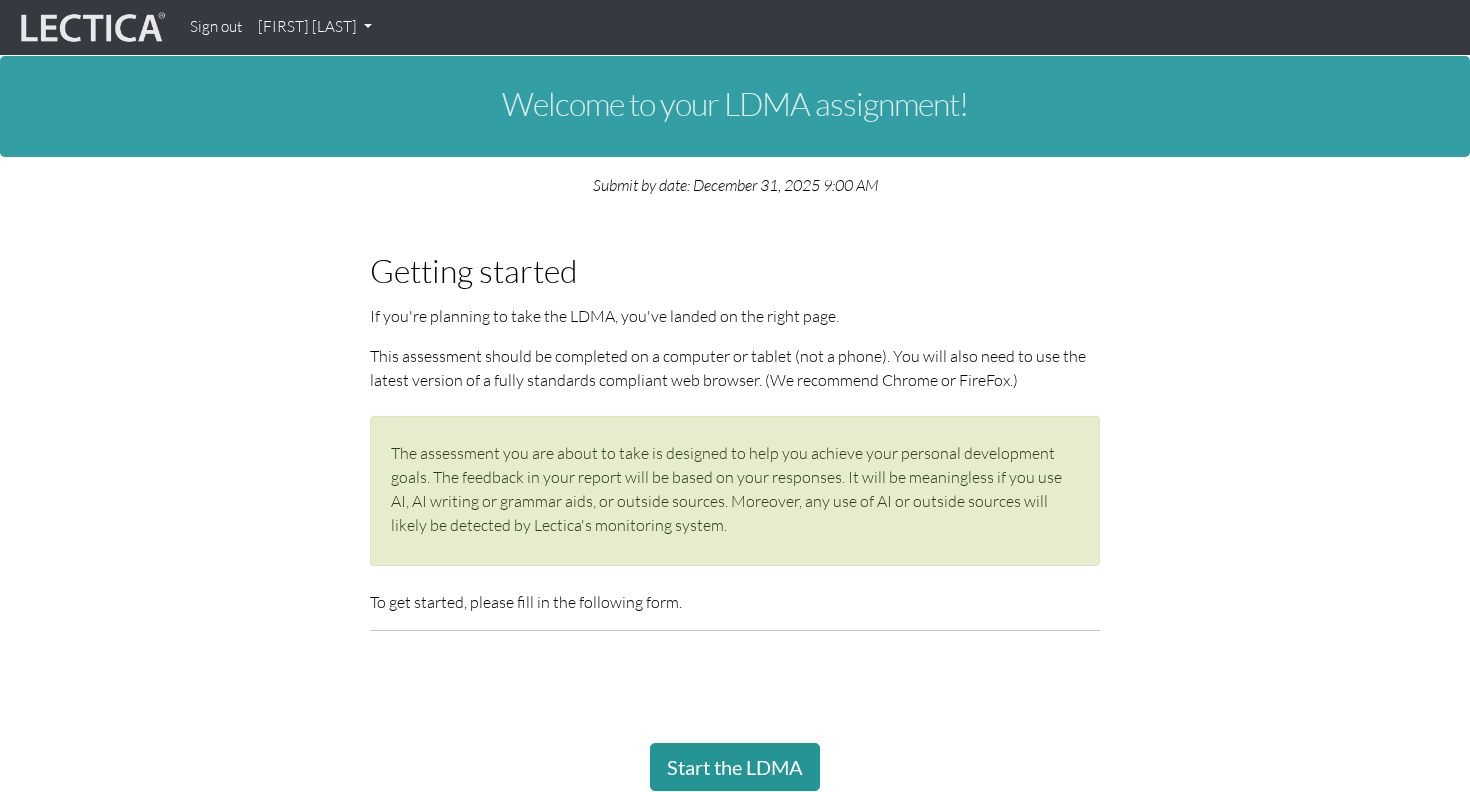 scroll, scrollTop: 251, scrollLeft: 0, axis: vertical 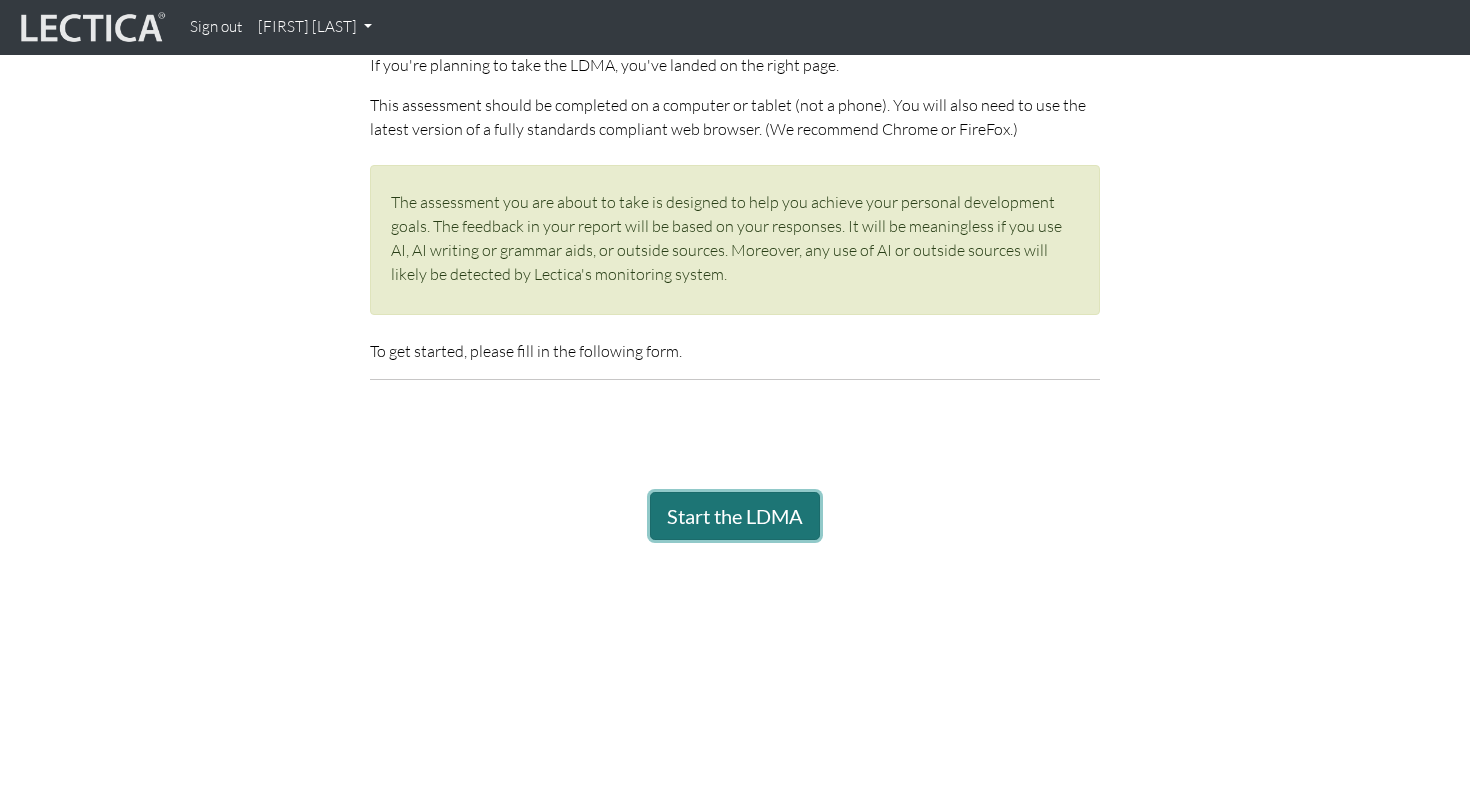 click on "Start the LDMA" at bounding box center [735, 516] 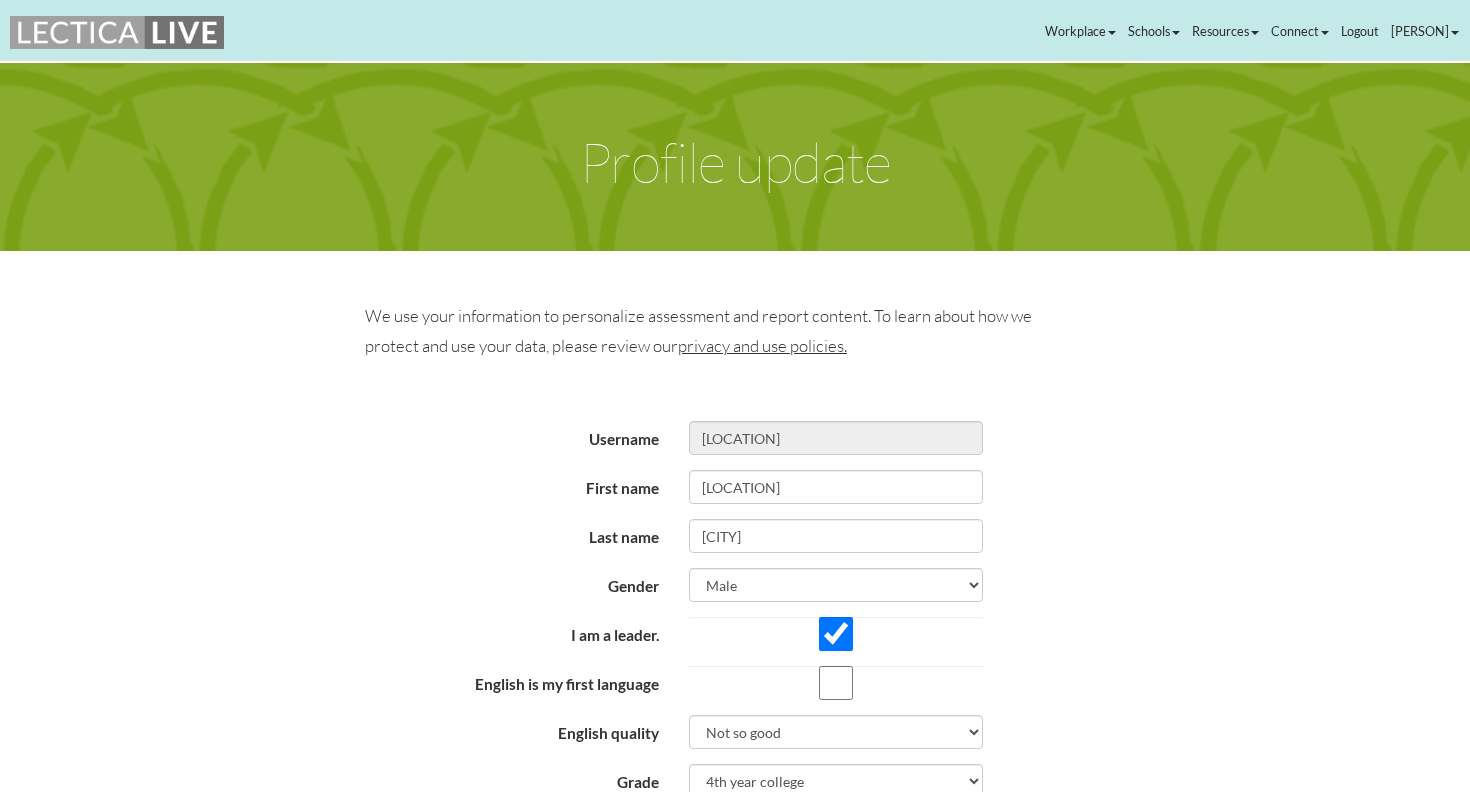 scroll, scrollTop: 0, scrollLeft: 0, axis: both 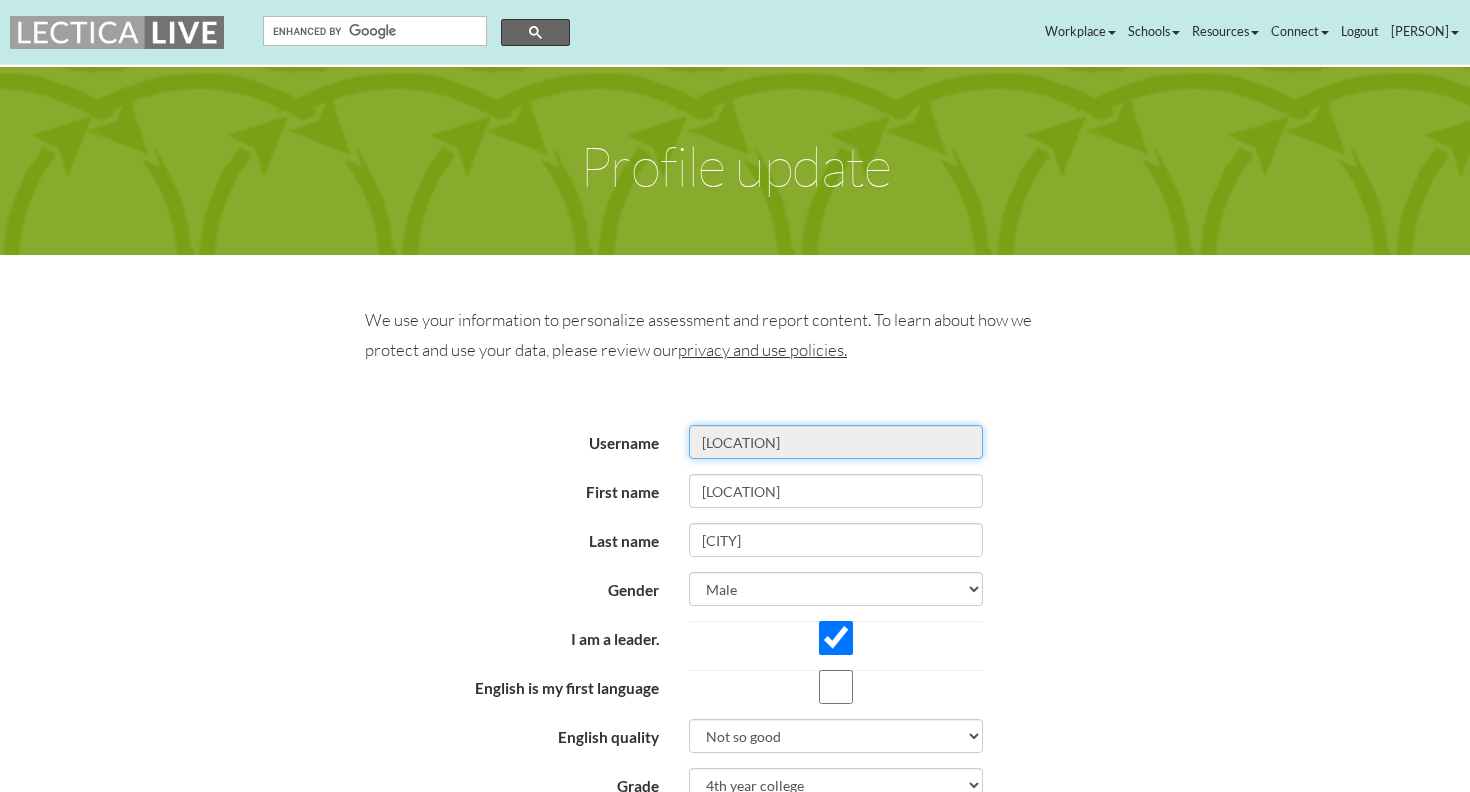 click on "[LOCATION]" at bounding box center (836, 442) 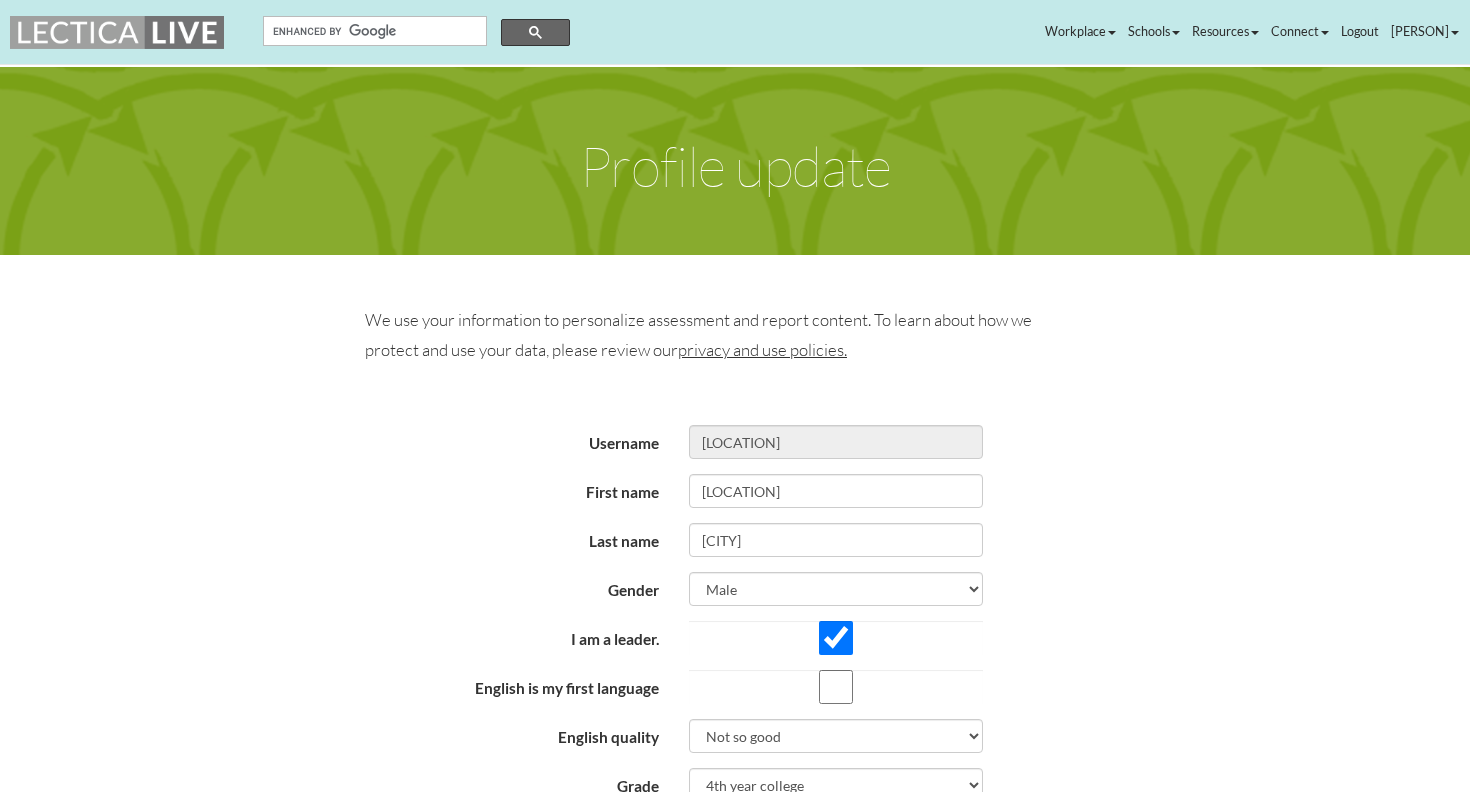 click on "Username
[USERNAME]
First name
[FIRST]
Last name
[LAST]
Gender
Male
Female
Binary
Non-binary
Opt out
I am a leader." at bounding box center [720, 888] 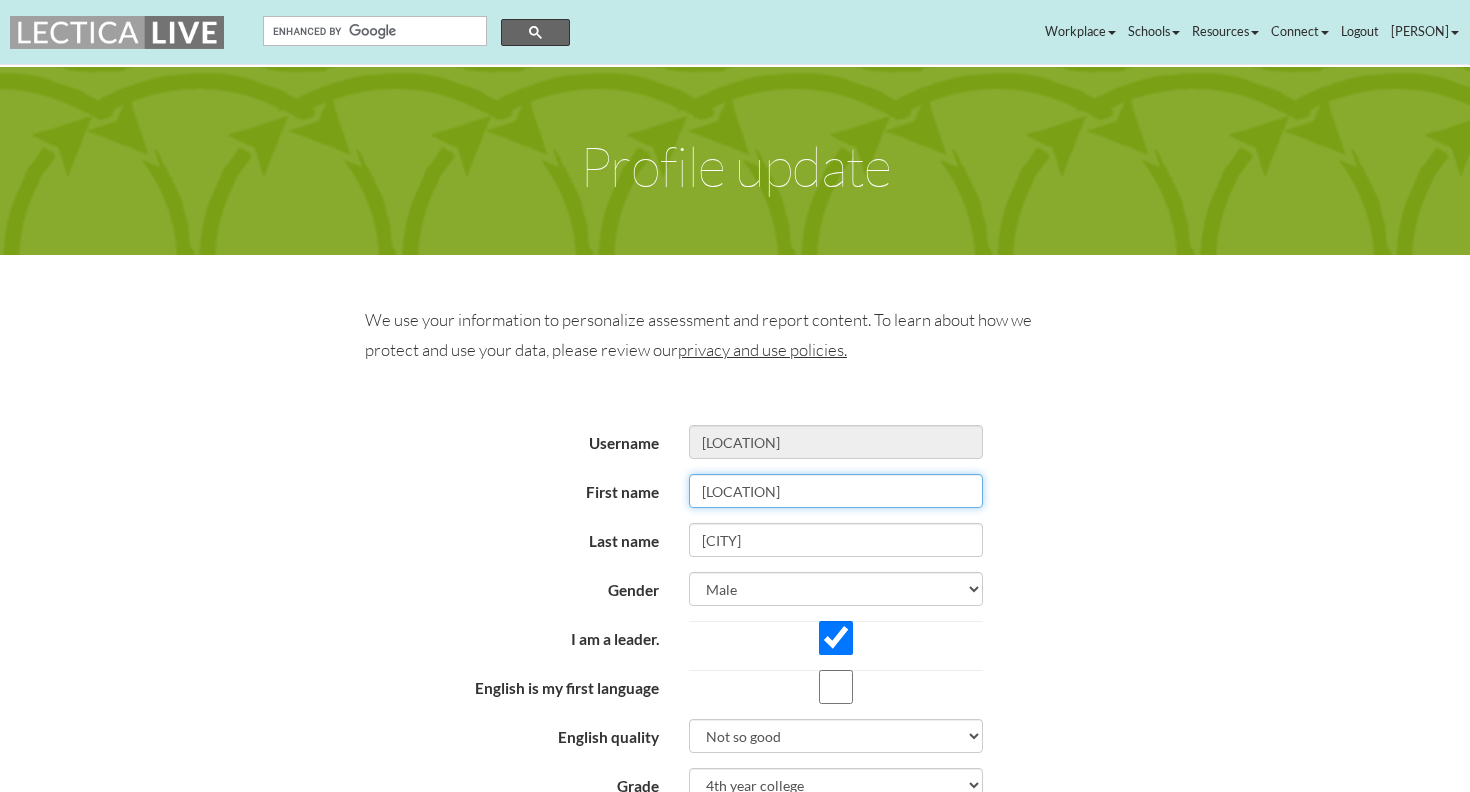 click on "[LOCATION]" at bounding box center (836, 491) 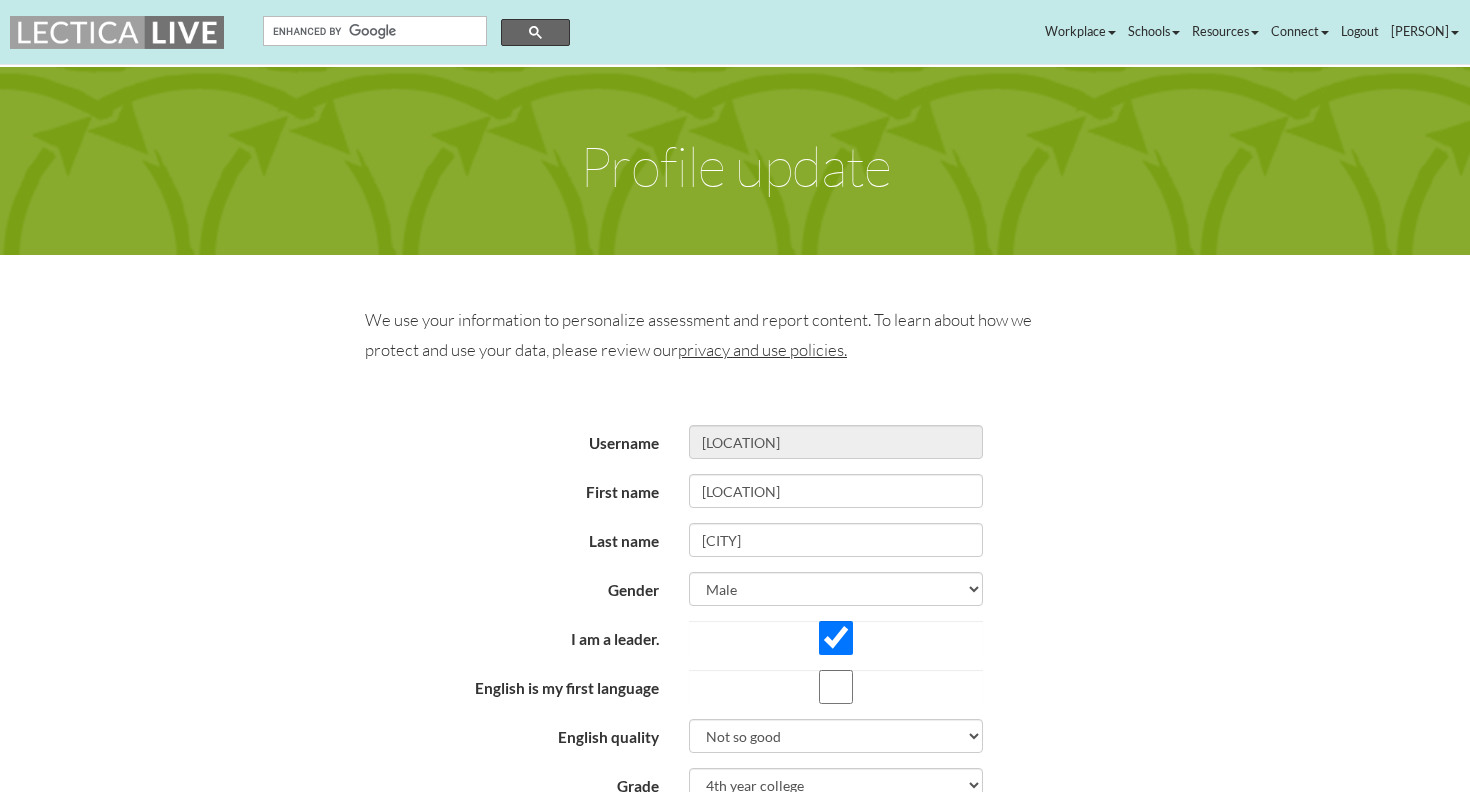 click on "Last name" at bounding box center (558, 537) 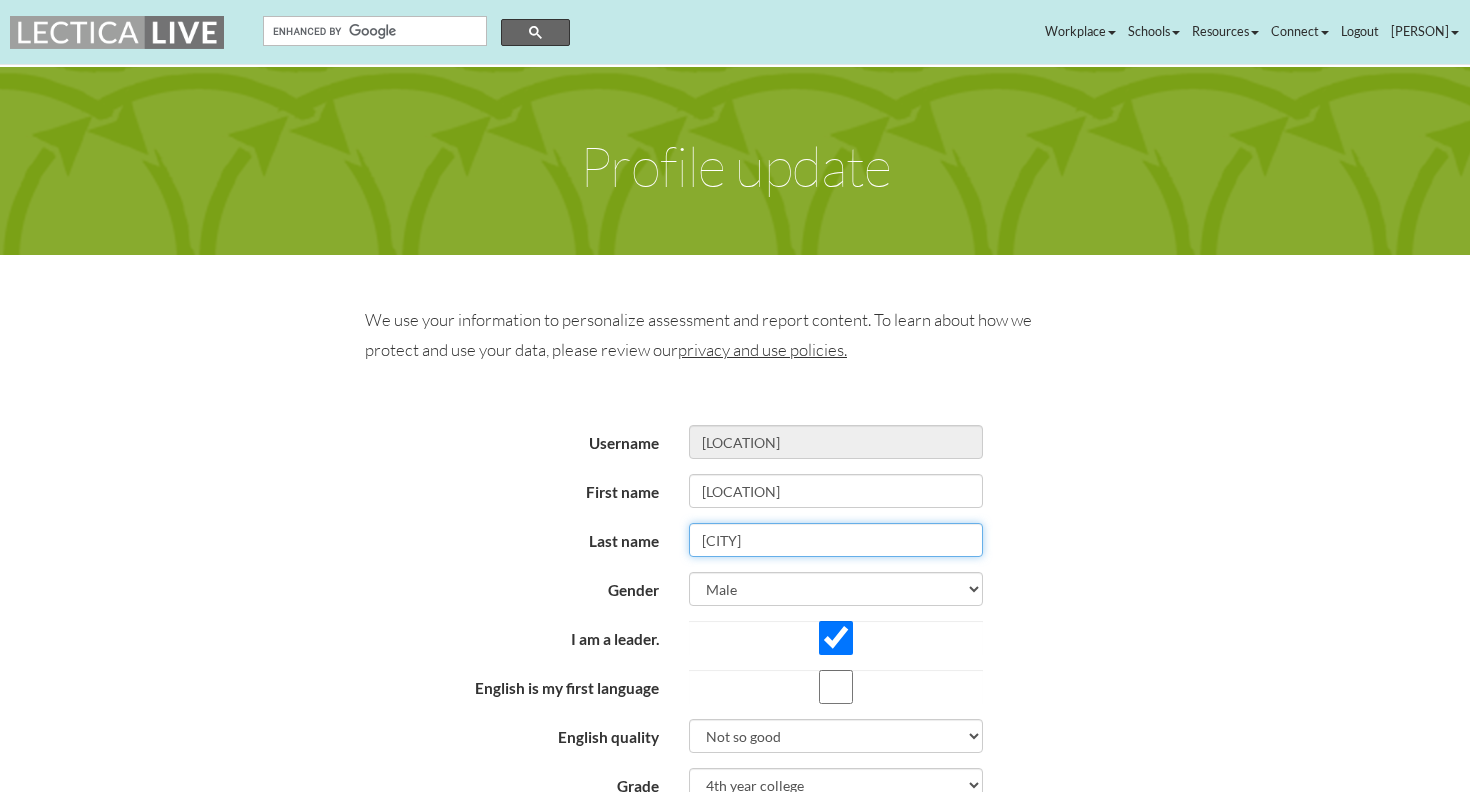 click on "[CITY]" at bounding box center [836, 540] 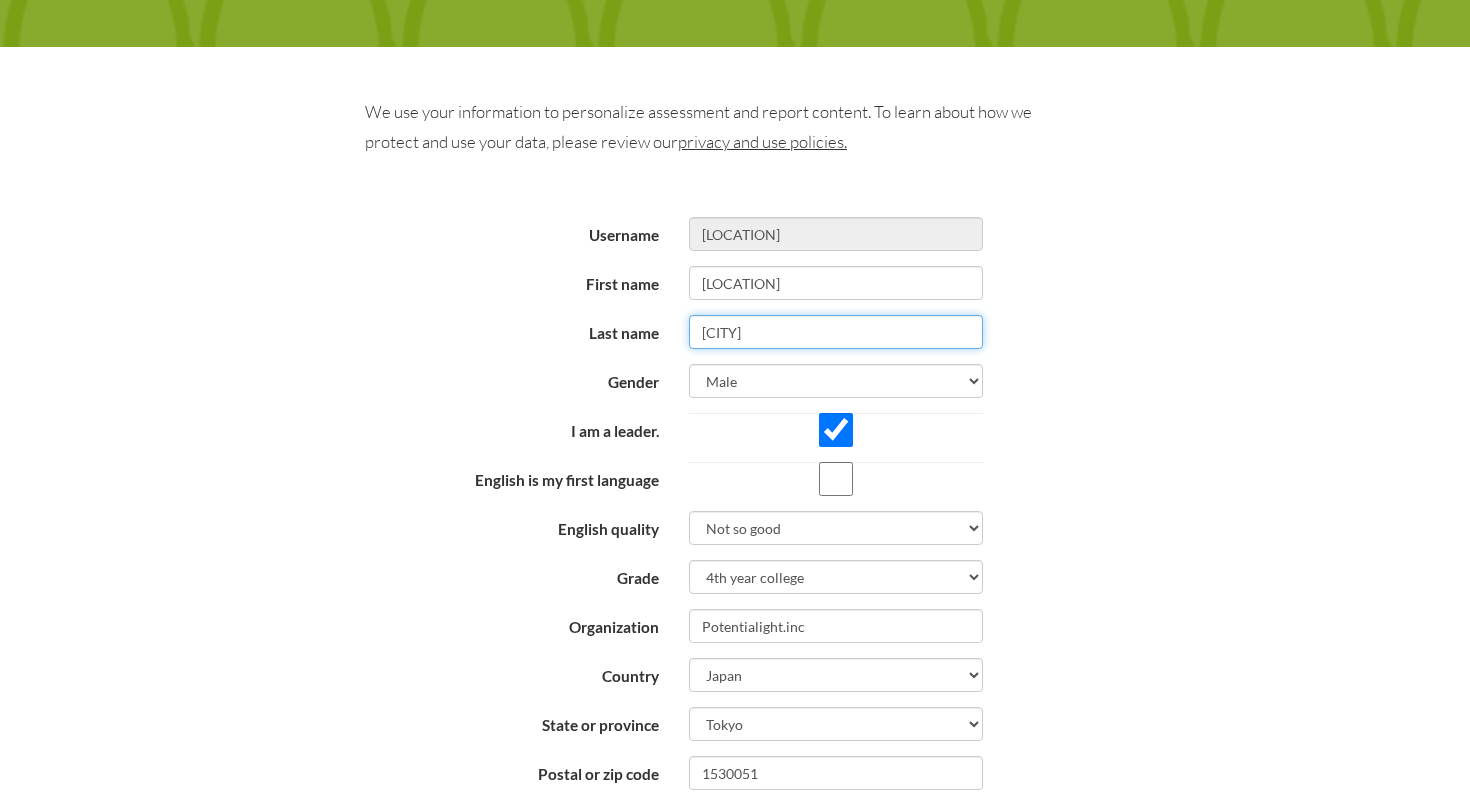 scroll, scrollTop: 228, scrollLeft: 0, axis: vertical 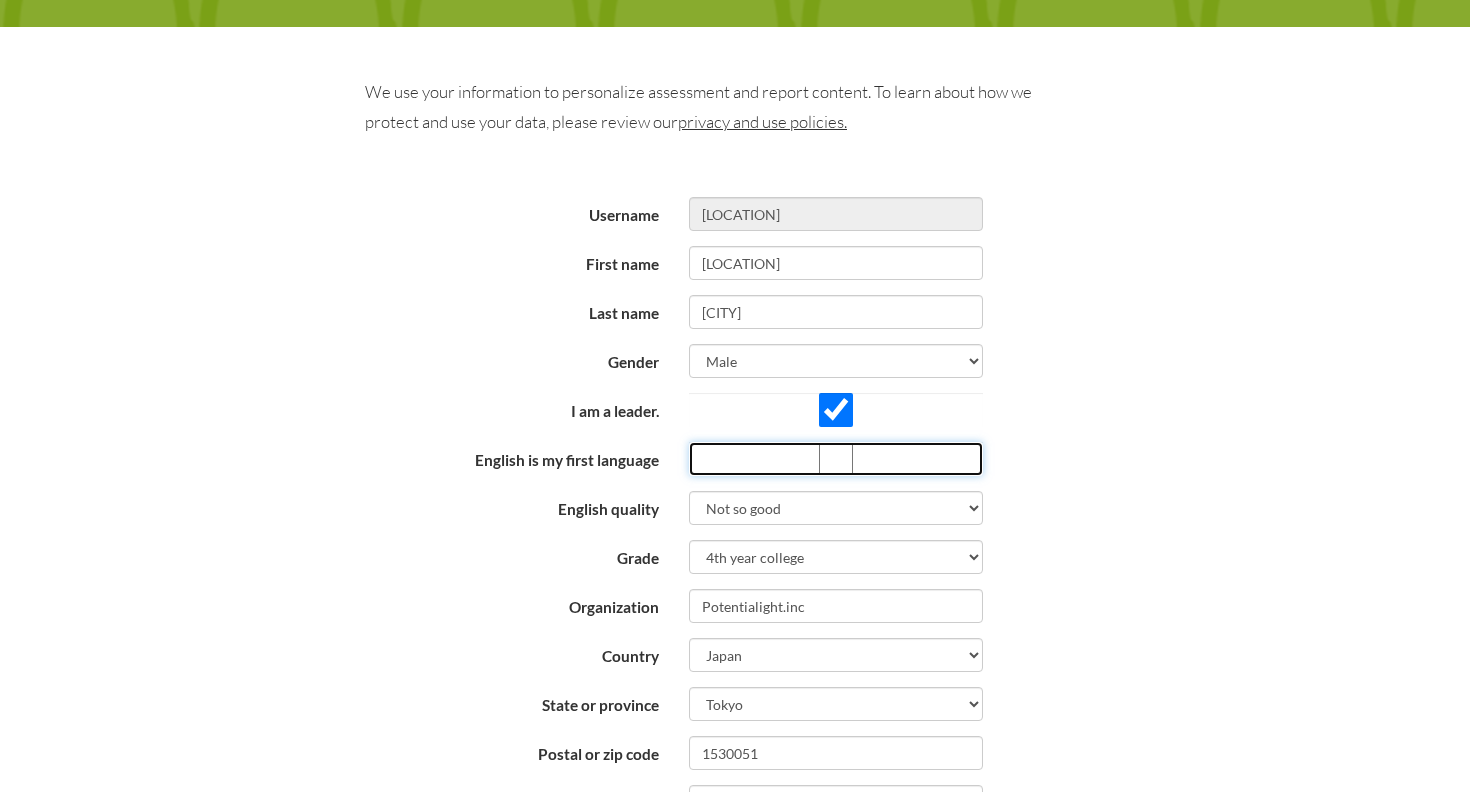 click on "English is my first language" at bounding box center (836, 459) 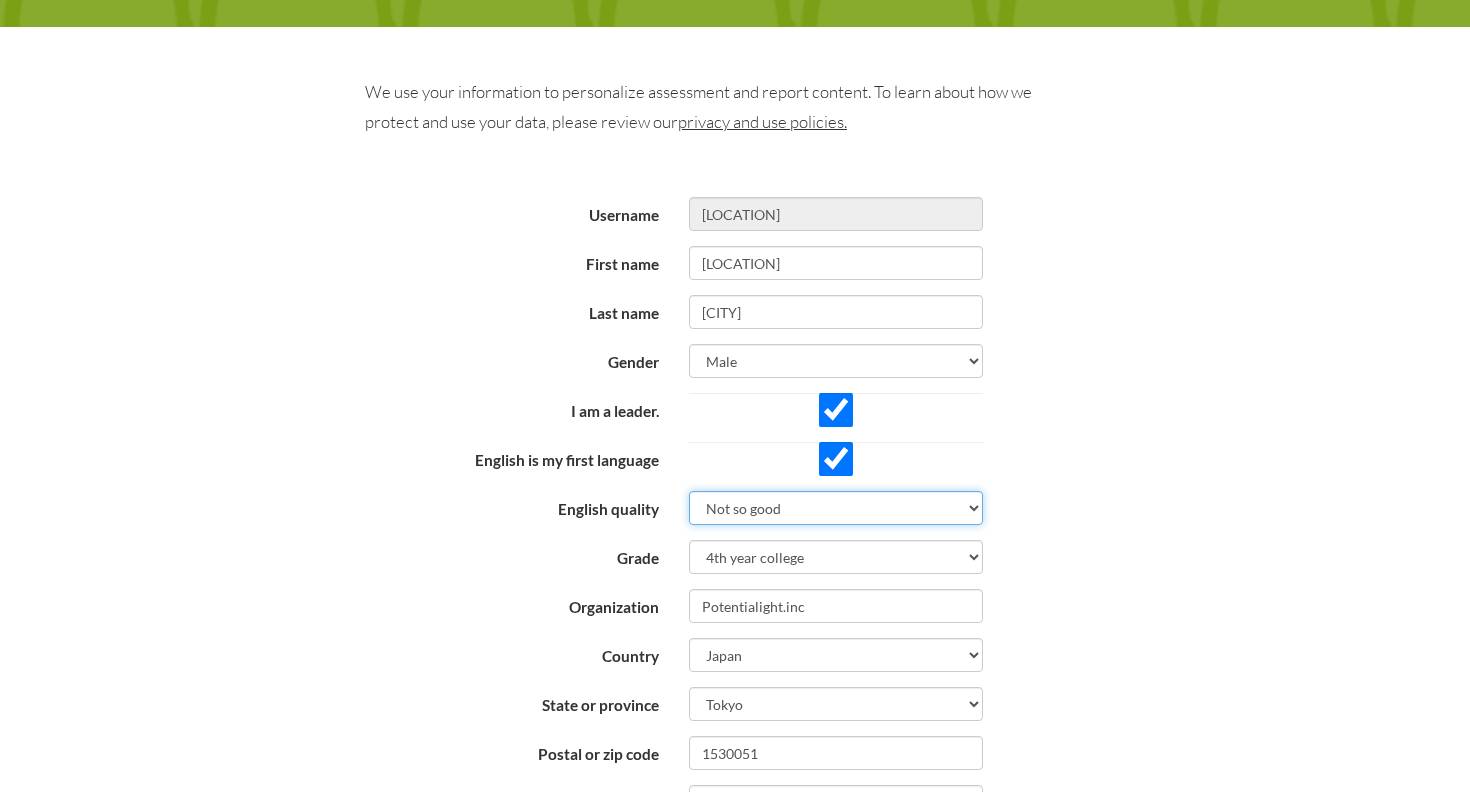 click on "How good is your English?
Outstanding
Excellent
Very good
Good
Not so good
Poor" at bounding box center (836, 508) 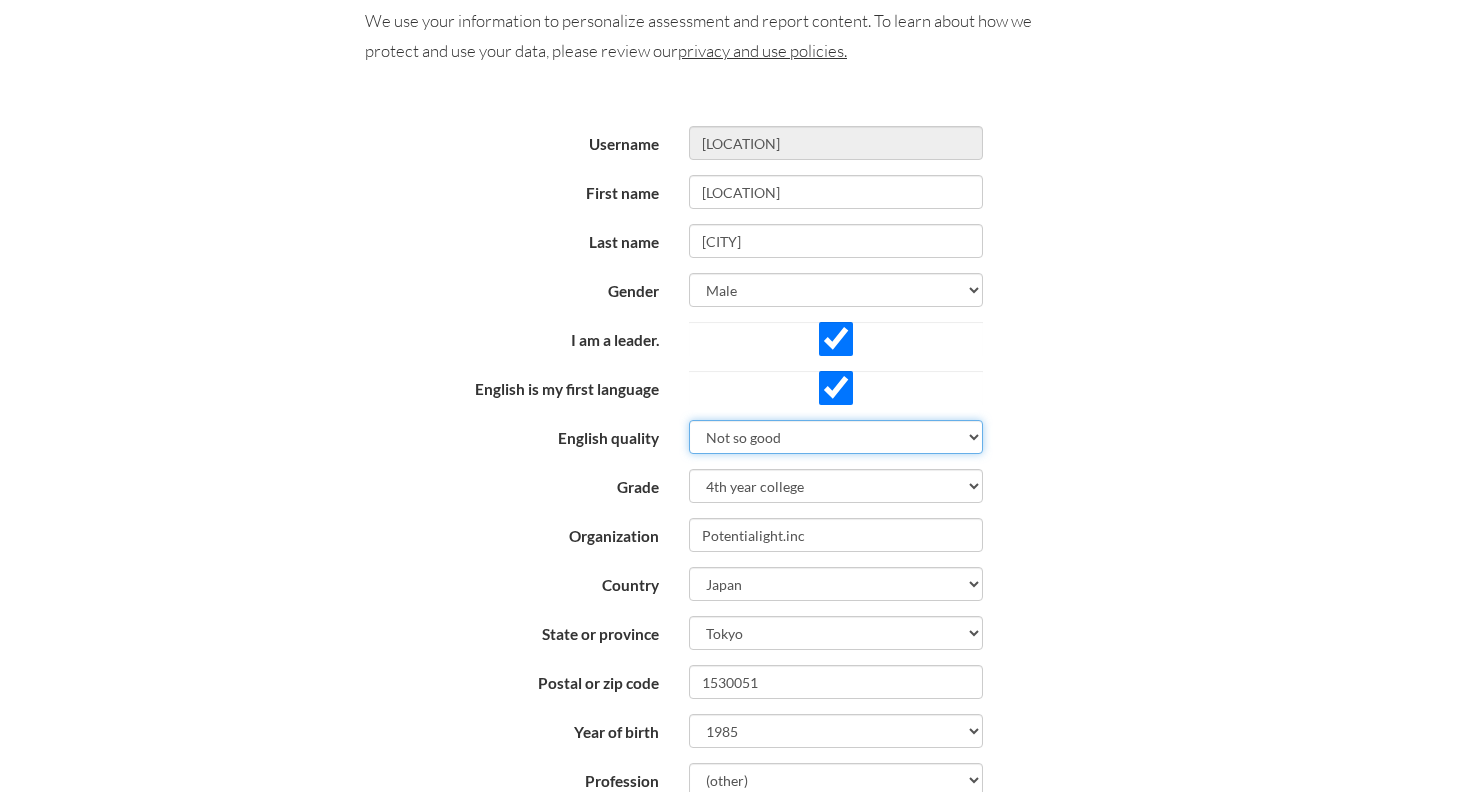 scroll, scrollTop: 385, scrollLeft: 0, axis: vertical 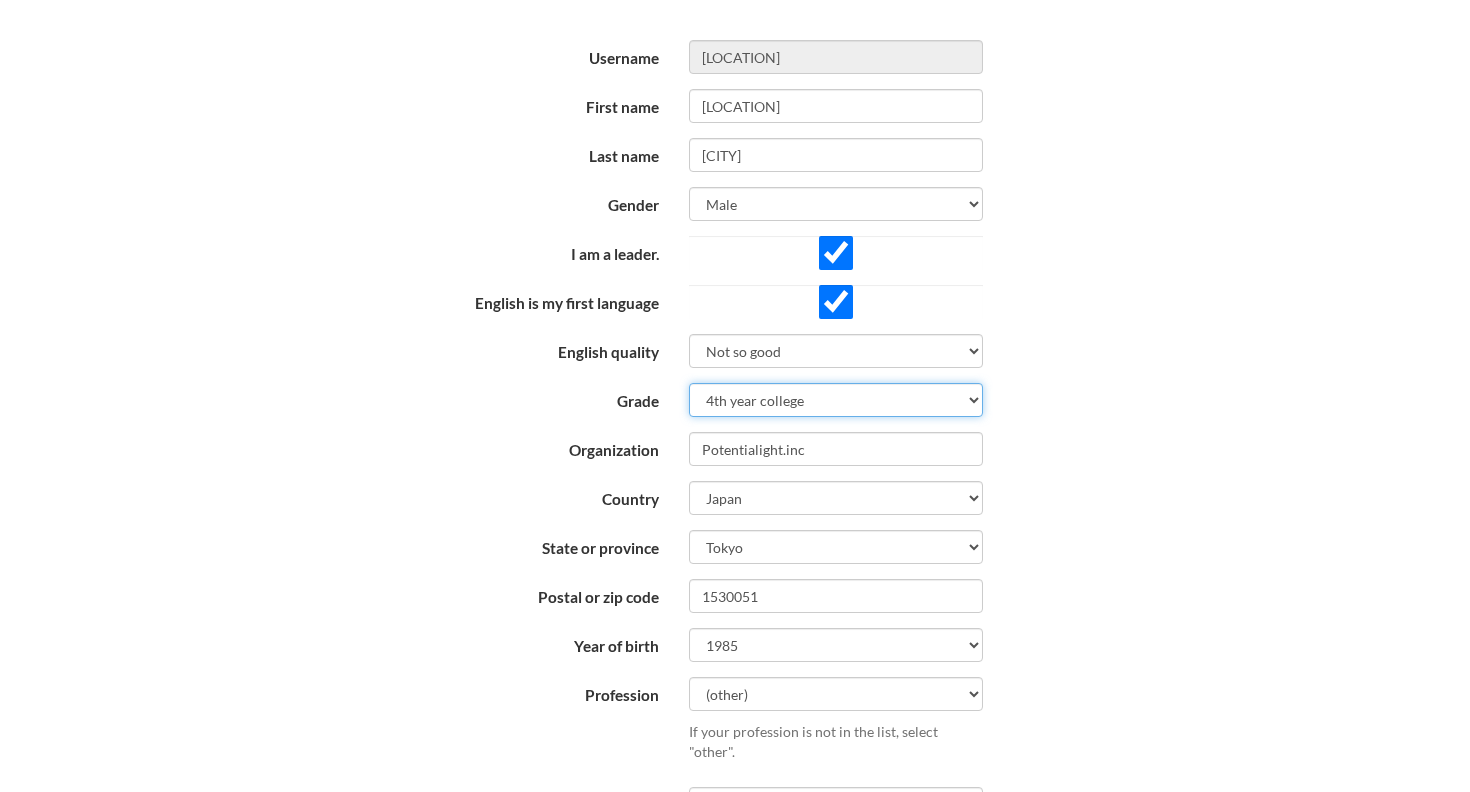 click on "---------
toddler
pre-pre-pre-k
pre-pre-k
pre-k
Kindergarten
1st grade
2nd grade
3rd grade
4th grade
5th grade
6th grade
7th grade
8th grade
9th grade
10th grade
11th grade
12th grade
1st year college
2nd year college
3rd year college
4th year college
1 year masters degree
2 year masters degree
1st year doctoral study
2nd year doctoral study or 2 masters deg
3rd year doctoral study
Ph.D. or 3 masters degrees
Post-doctoral study
2 or more Ph.D.'s
Missing" at bounding box center (836, 400) 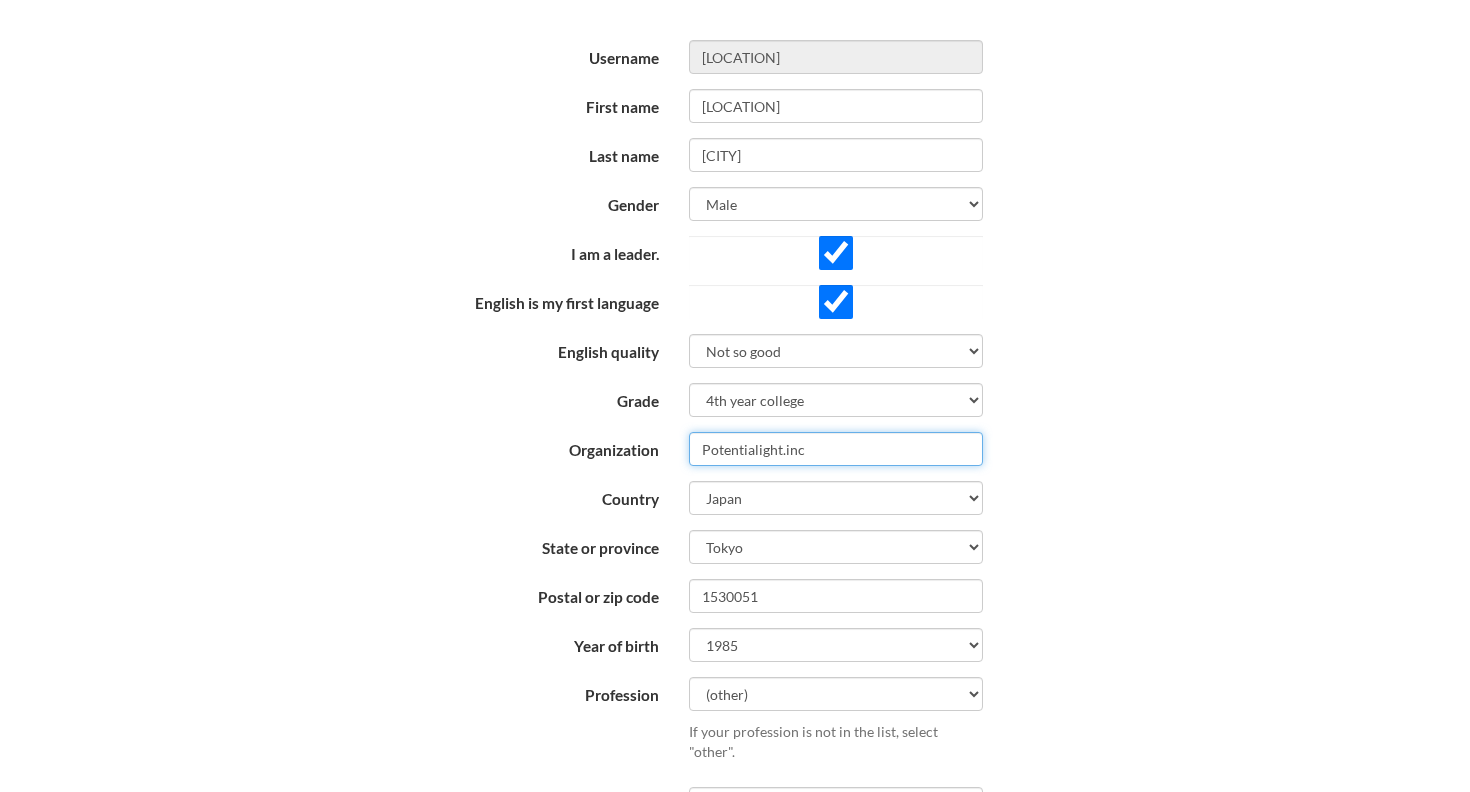 click on "Potentialight.inc" at bounding box center (836, 449) 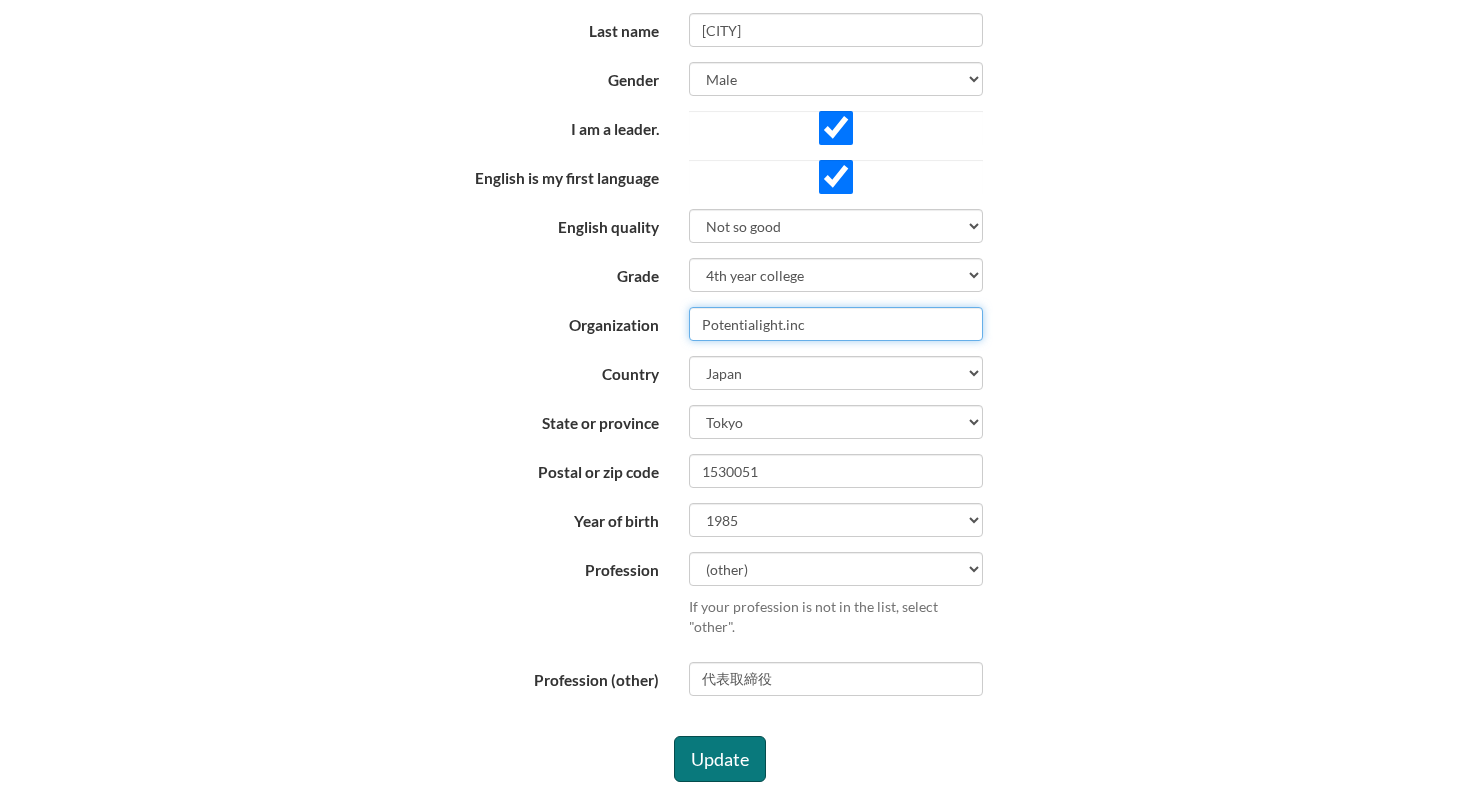 scroll, scrollTop: 534, scrollLeft: 0, axis: vertical 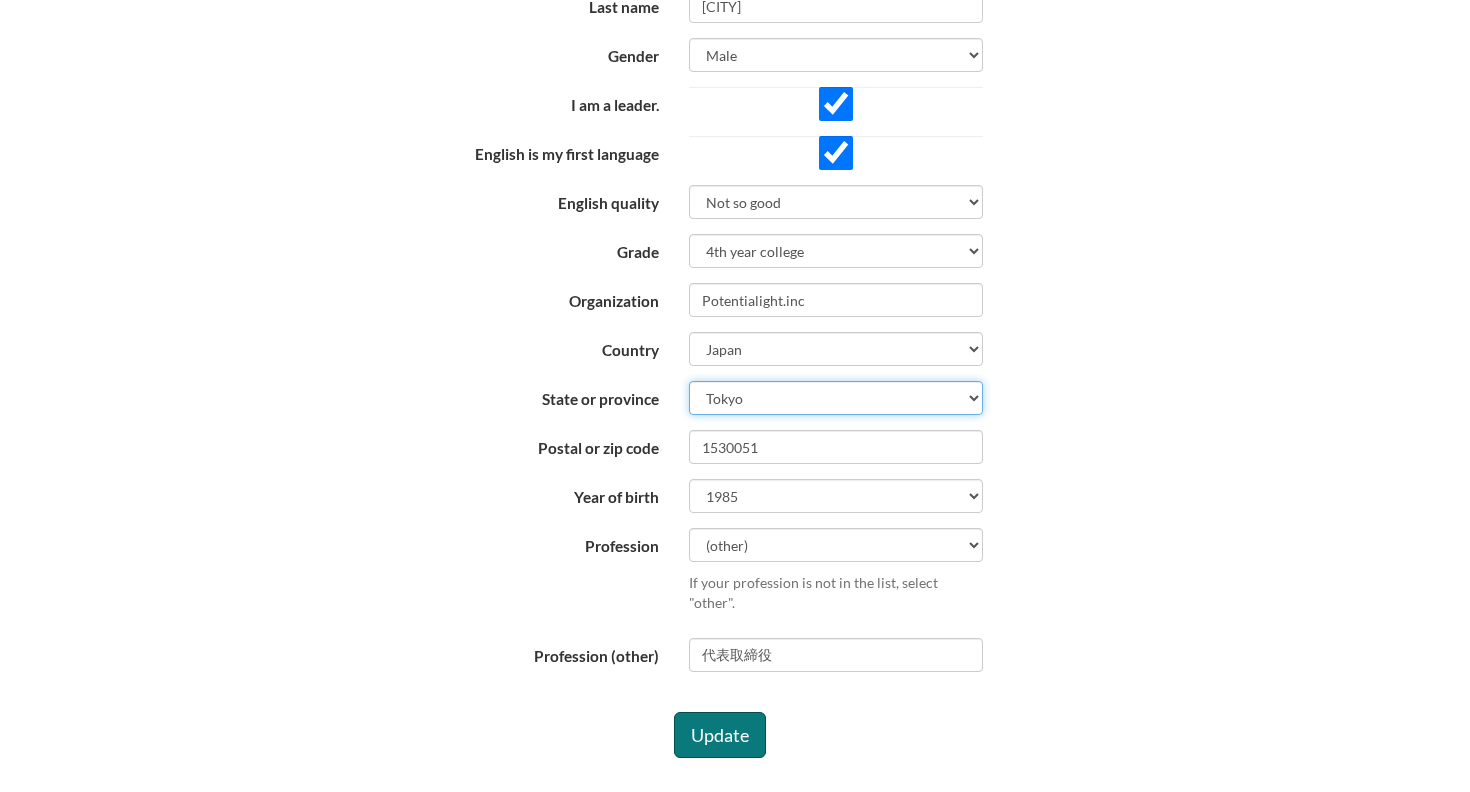 click on "lorem
Ipsu,d
Sitame
Consect Adipis
Elitsedd Eius
Temporincidid
Utla
Etdolore
Magn
Aliquae
Adminim
Ven Quisn
Exerc
Ulla
Laboris nis Aliquip Exeacom
Consequat
Duis
Auteirur
Inrepre
Volu
Velit
Es Cillumfugi
Nu Pari
Ex Sintoccaec
Cu Nonpro
Suntculp Quioff
Dese Molli
Animides
Laborump
Undeo
Isten
Errorvo, Accusant do
Laudanti
Tota
Remaperiameaqu
Ipsaqu
Abilloi Veritat
Quasiarc
Beata
Vitae
Dictaex Nemoenimi QU
Volupt
Aspe
Autodit
Fugi
Consequunturma
Dolore eos Ratio
Sequin neq Por
Quis
Doloremadi
Numqu
Eiusm
Temp-i-ma-Qua
Eti Minus
Sol Nobiselige
Optio cum Nihilim Quopla Facer
Possimu ass Repellend
Temp
Autemquibus
Offici
Debitisr
Necessitat Saepeev
Volup
Repud
Recusand
Itaque" at bounding box center (836, 398) 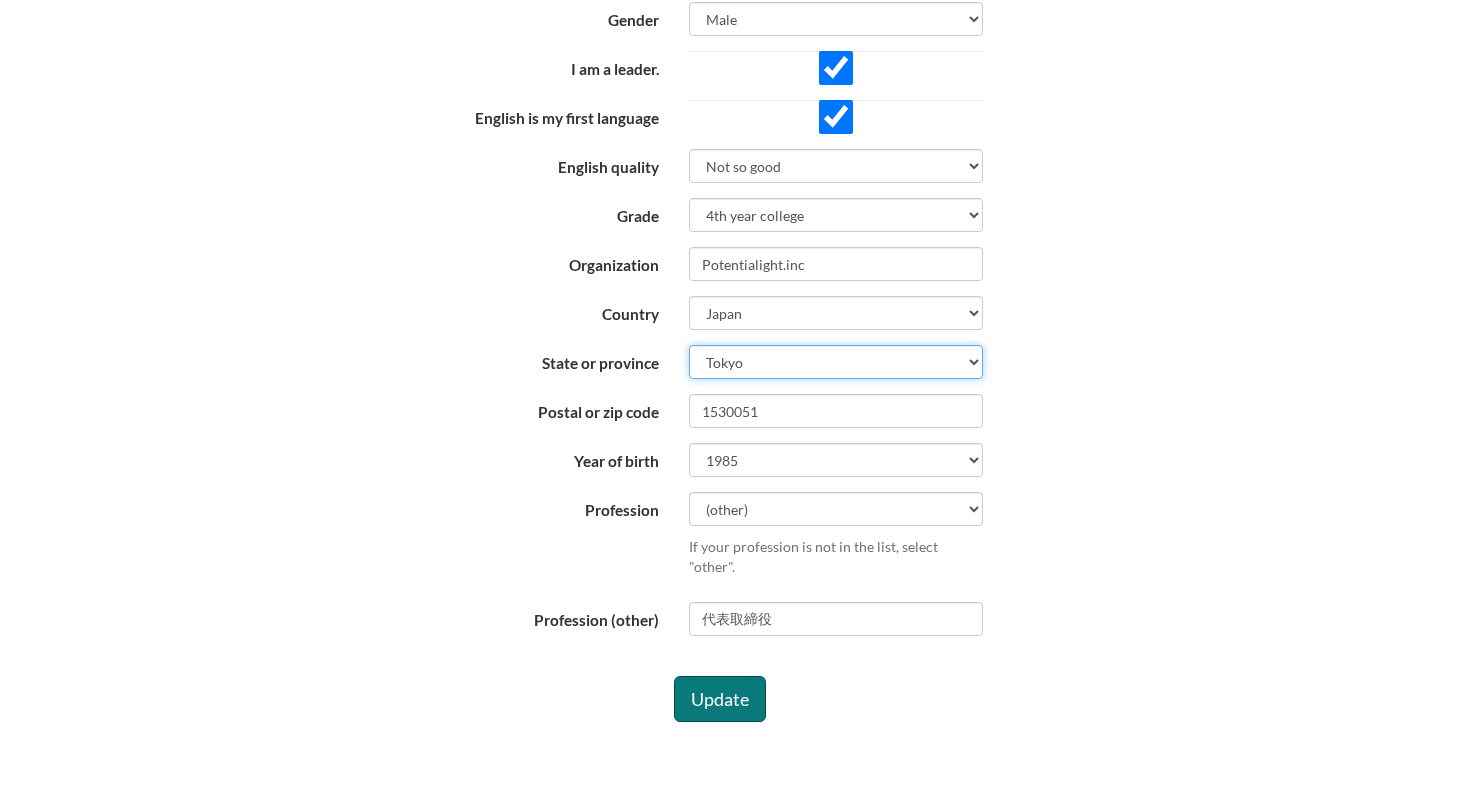 scroll, scrollTop: 630, scrollLeft: 0, axis: vertical 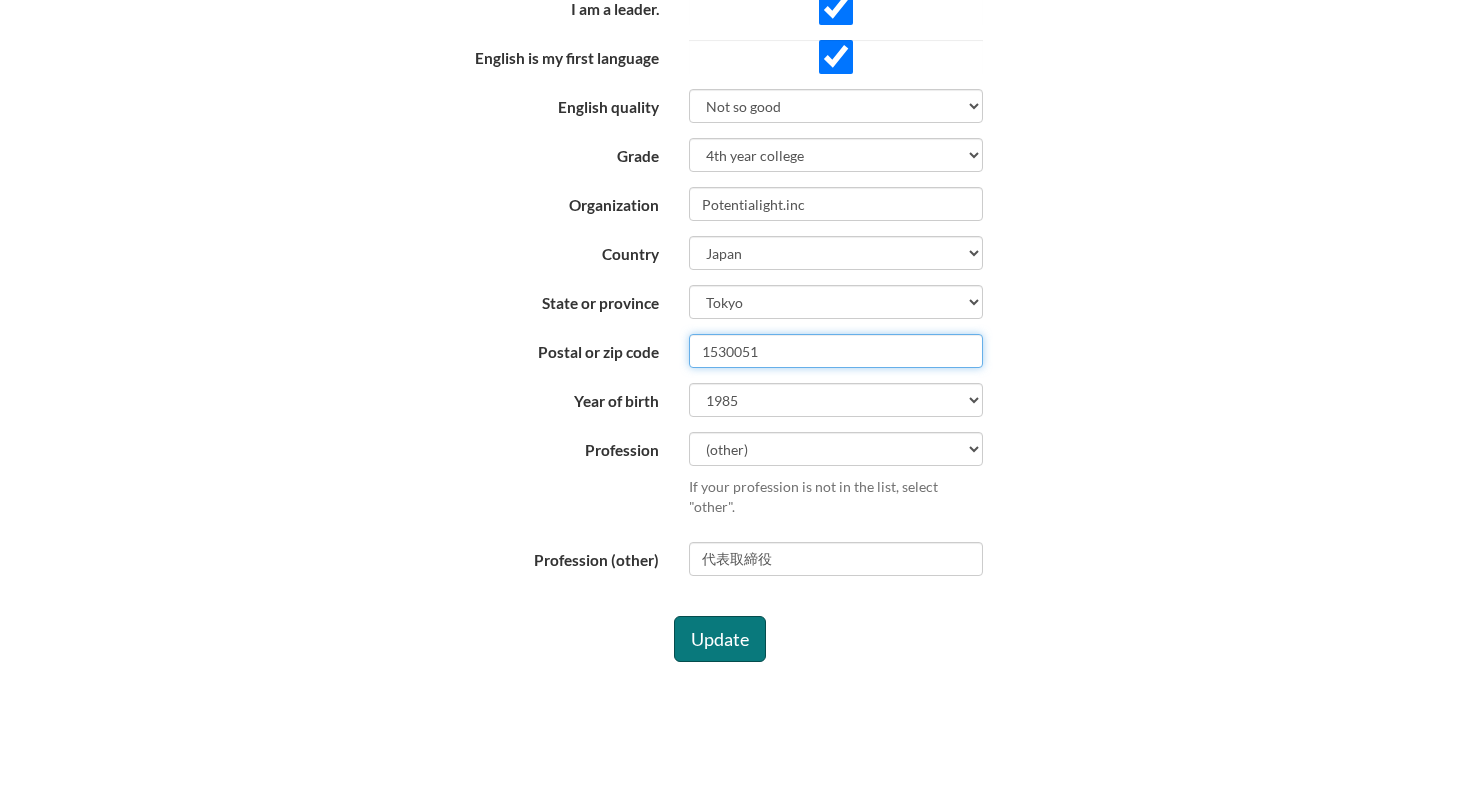 click on "1530051" at bounding box center [836, 351] 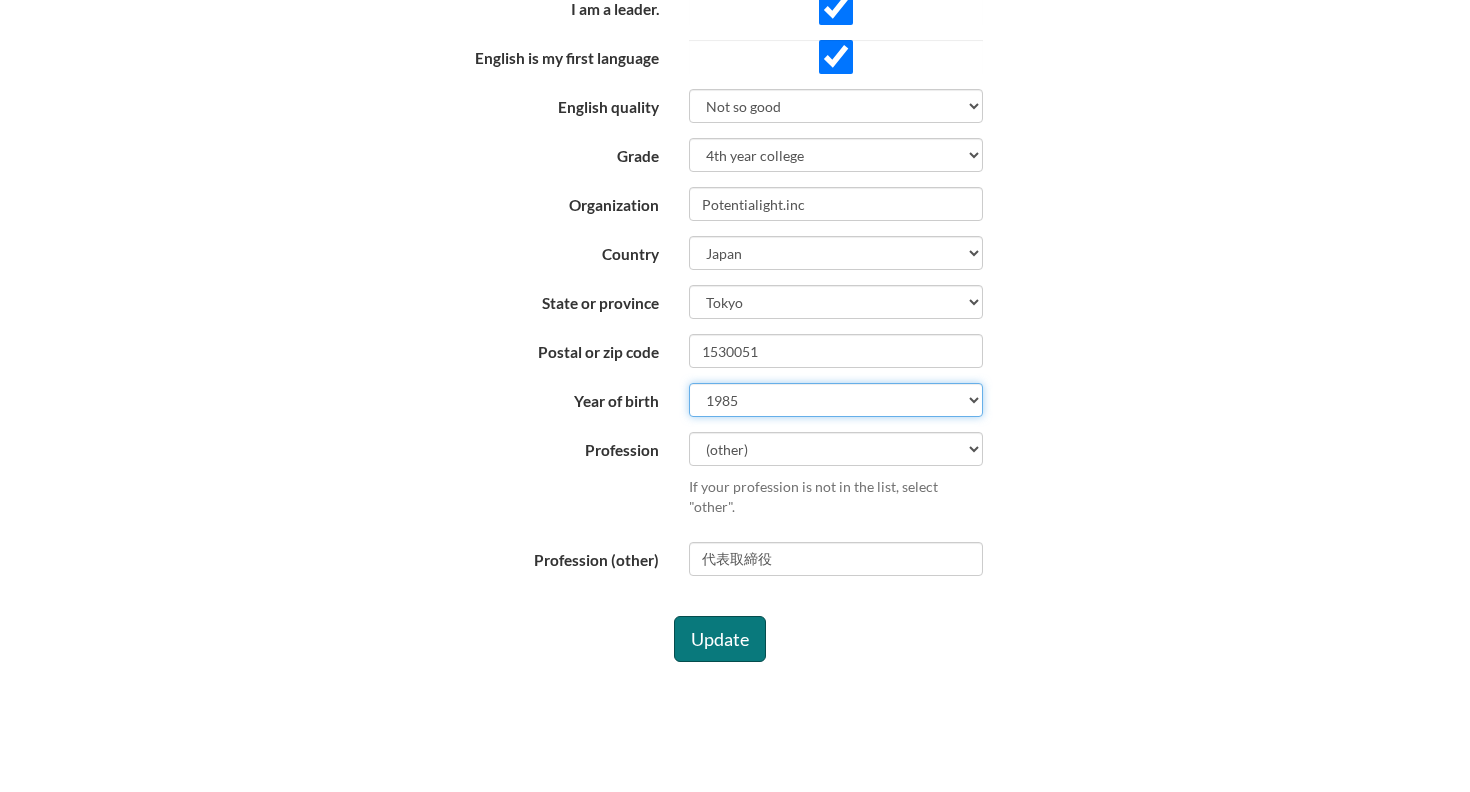 click on "year of birth
2025
2024
2023
2022
2021
2020
2019
2018
2017
2016
2015
2014
2013
2012
2011
2010
2009
2008
2007
2006
2005
2004
2003
2002
2001
2000
1999
1998
1997
1996
1995
1994
1993
1992
1991
1990
1989
1988
1987
1986
1985
1984
1983
1982
1981
1980
1979
1978
1977
1976
1975
1974
1973
1972
1971
1970
1969
1968
1967
1966
1965
1964
1963
1962
1961
1960
1959
1958
1957
1956
1955
1954
1953
1952
1951
1950
1949
1948
1947
1946
1945
1944
1943
1942
1941
1940
1939
1938
1937
1936
1935
1934
1933
1932
1931
1930
1929
1928
1927
1926" at bounding box center (836, 400) 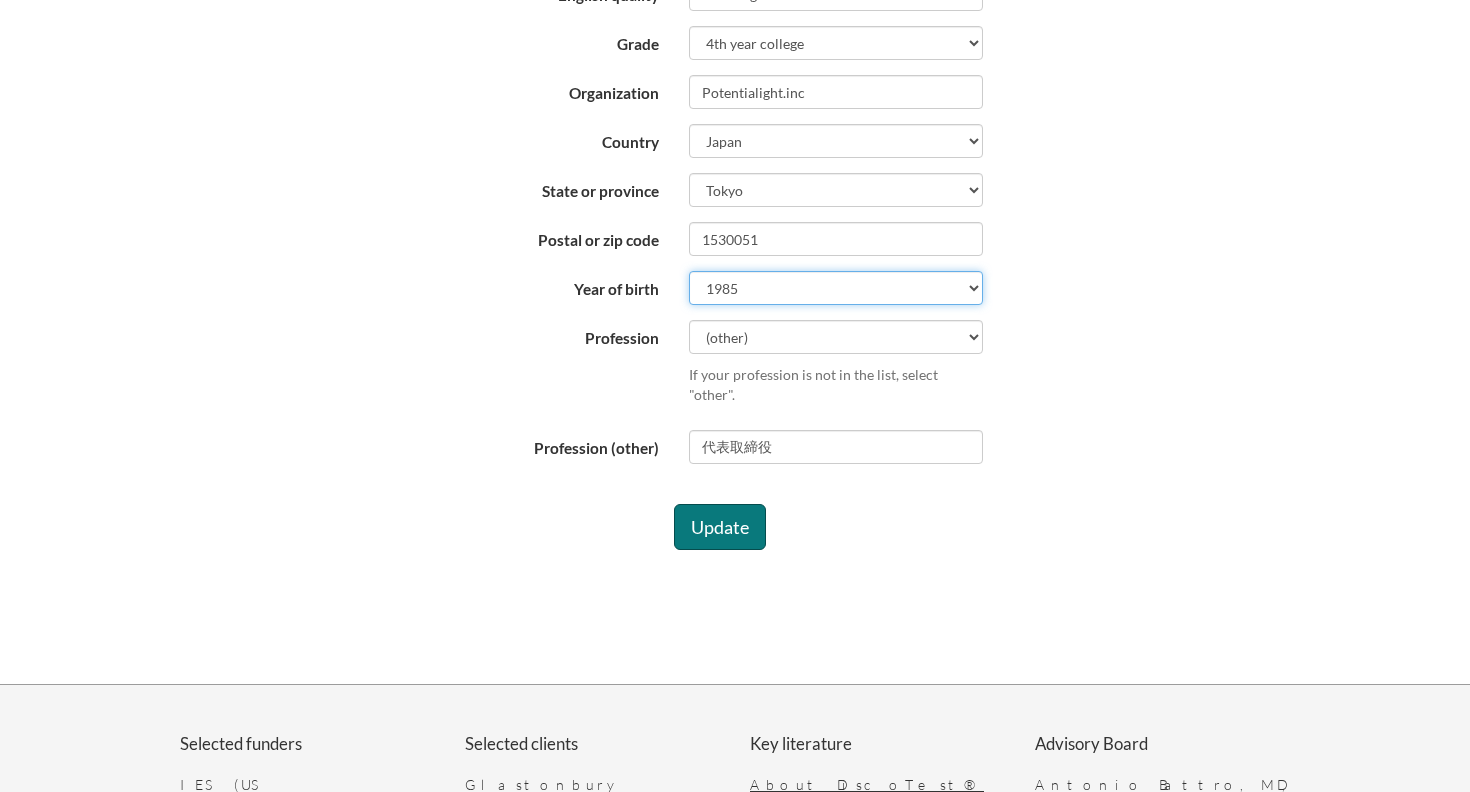 scroll, scrollTop: 749, scrollLeft: 0, axis: vertical 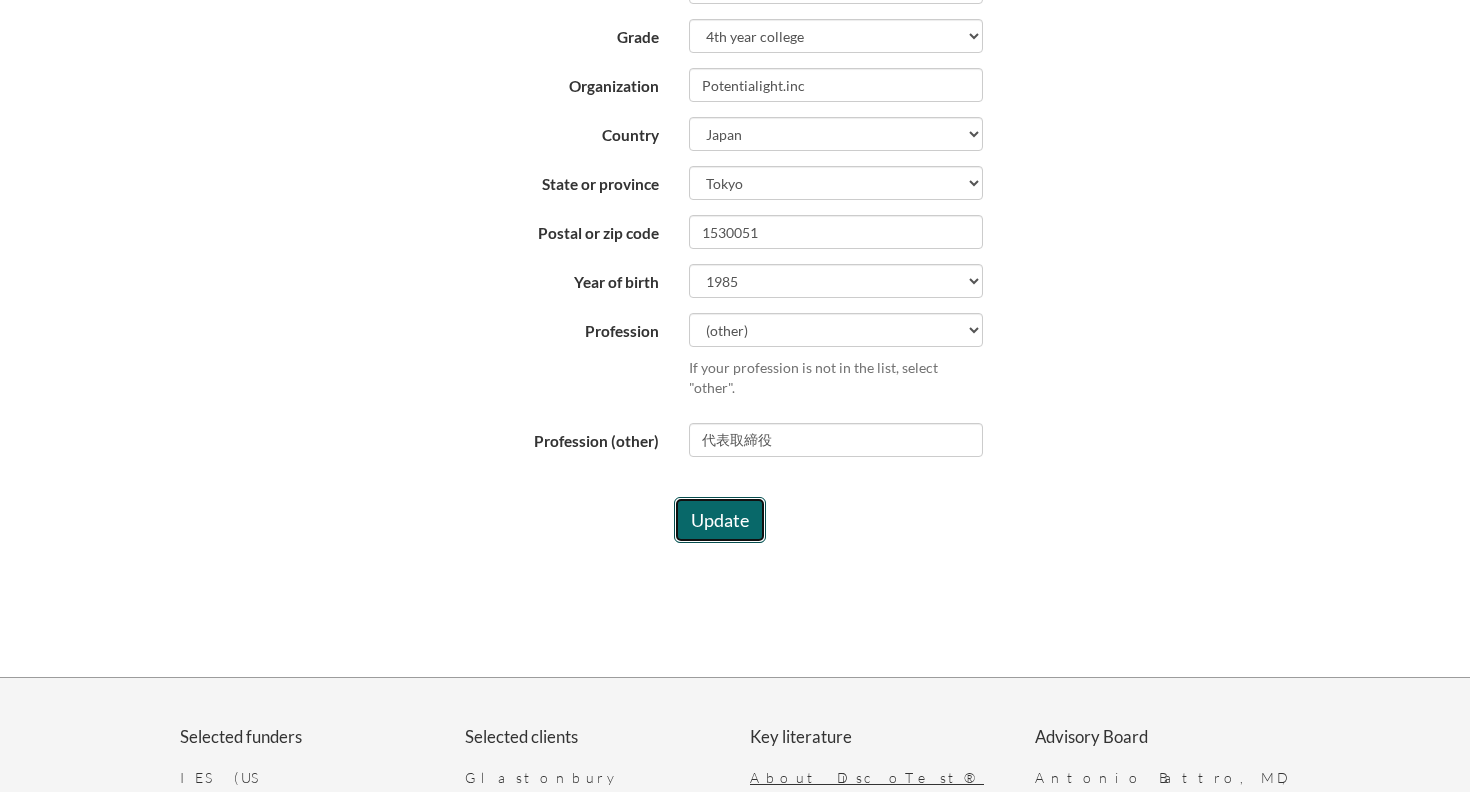 click on "Update" at bounding box center (720, 520) 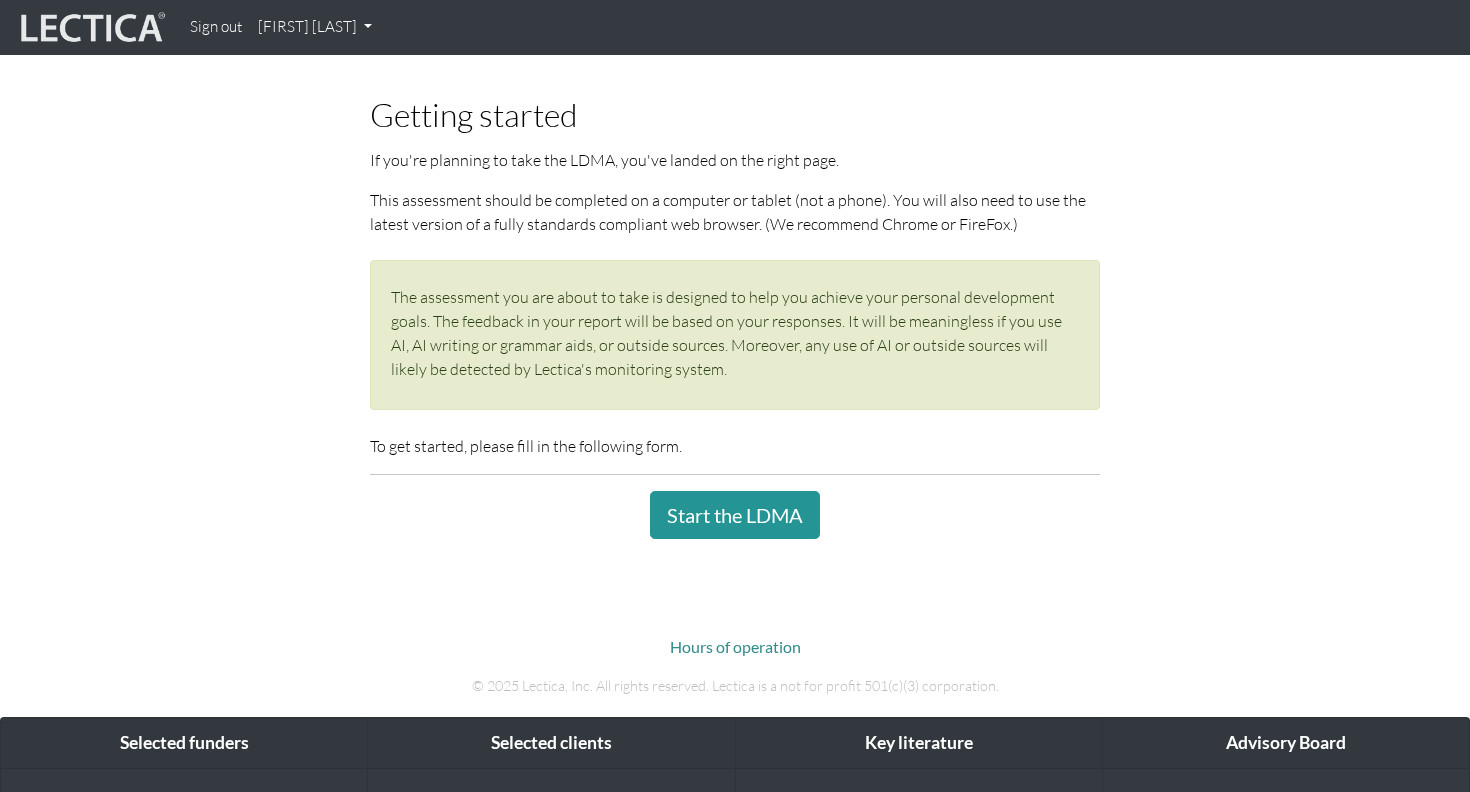 scroll, scrollTop: 439, scrollLeft: 0, axis: vertical 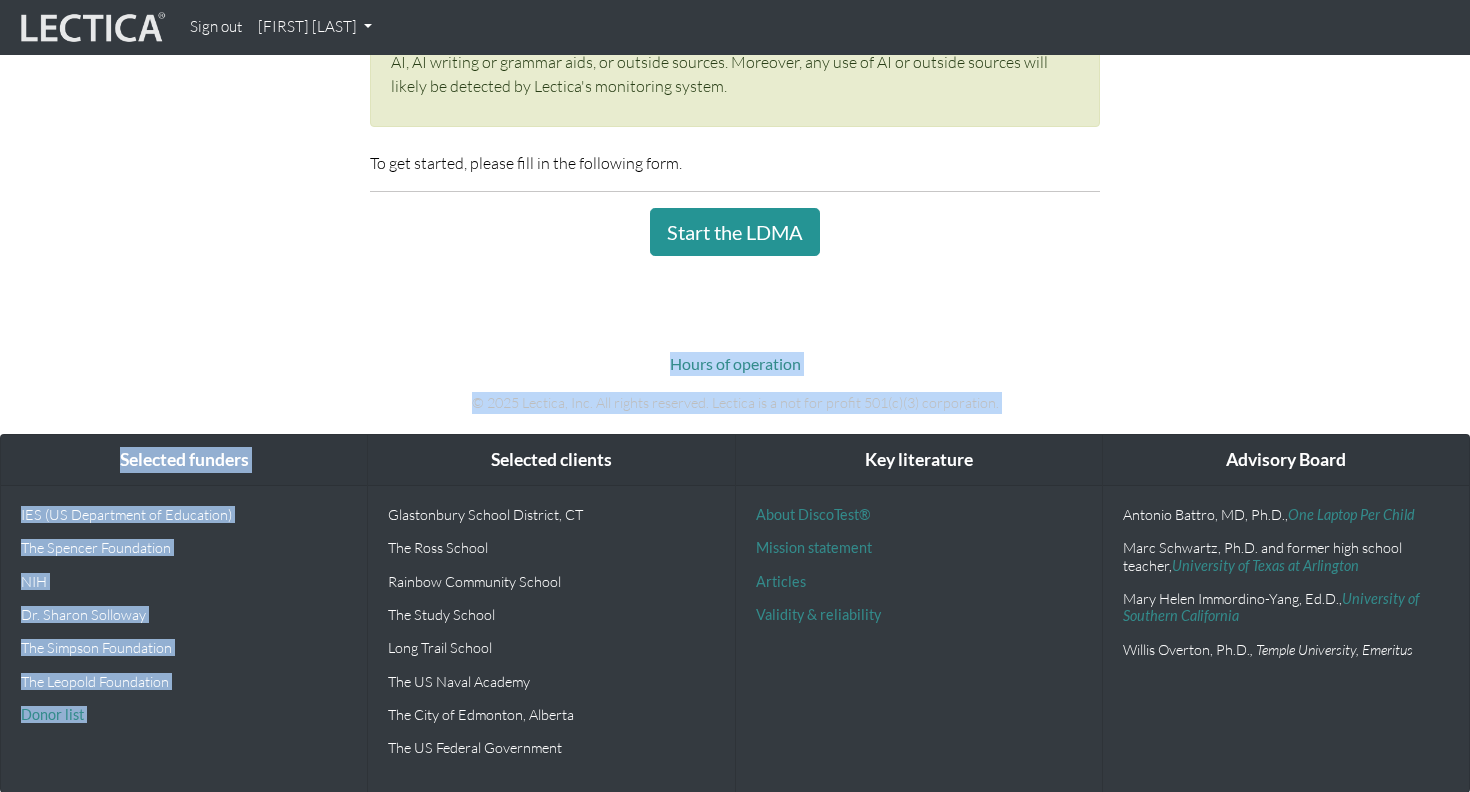 drag, startPoint x: 371, startPoint y: 287, endPoint x: 611, endPoint y: 439, distance: 284.0845 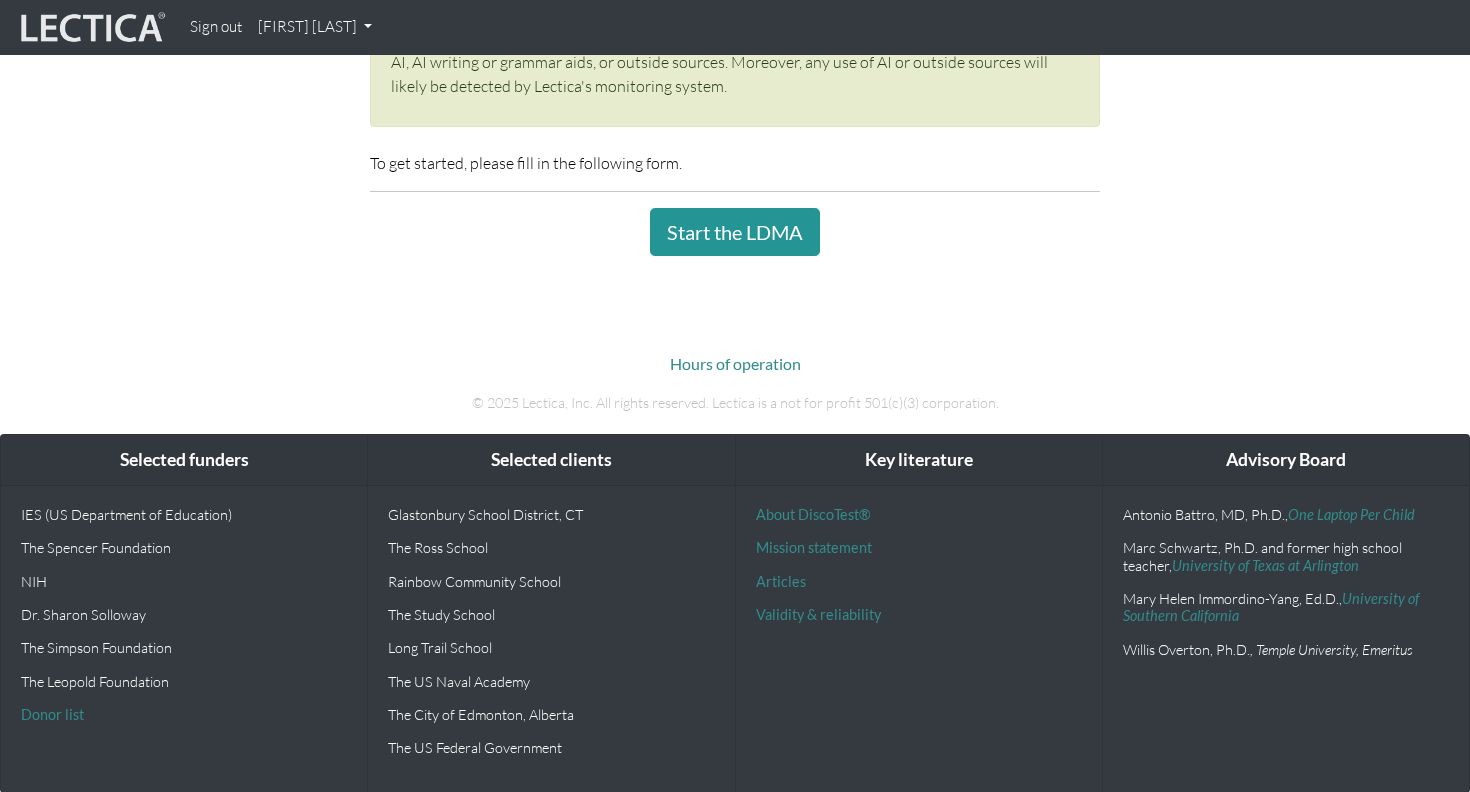 click on "Getting started
If you're planning to take the LDMA, you've landed on the right page.
This assessment should be completed on a computer or tablet (not a phone). You will also need to use the latest version of a fully standards compliant web browser. (We recommend Chrome or FireFox.)
The assessment you are about to take is designed to help you achieve your personal development goals. The feedback in your report will be based on your responses. It will be meaningless if you use AI, AI writing or grammar aids, or outside sources. Moreover, any use of AI or outside sources will likely be detected by Lectica's monitoring system.
To get started, please fill in the following form." at bounding box center (735, 7) 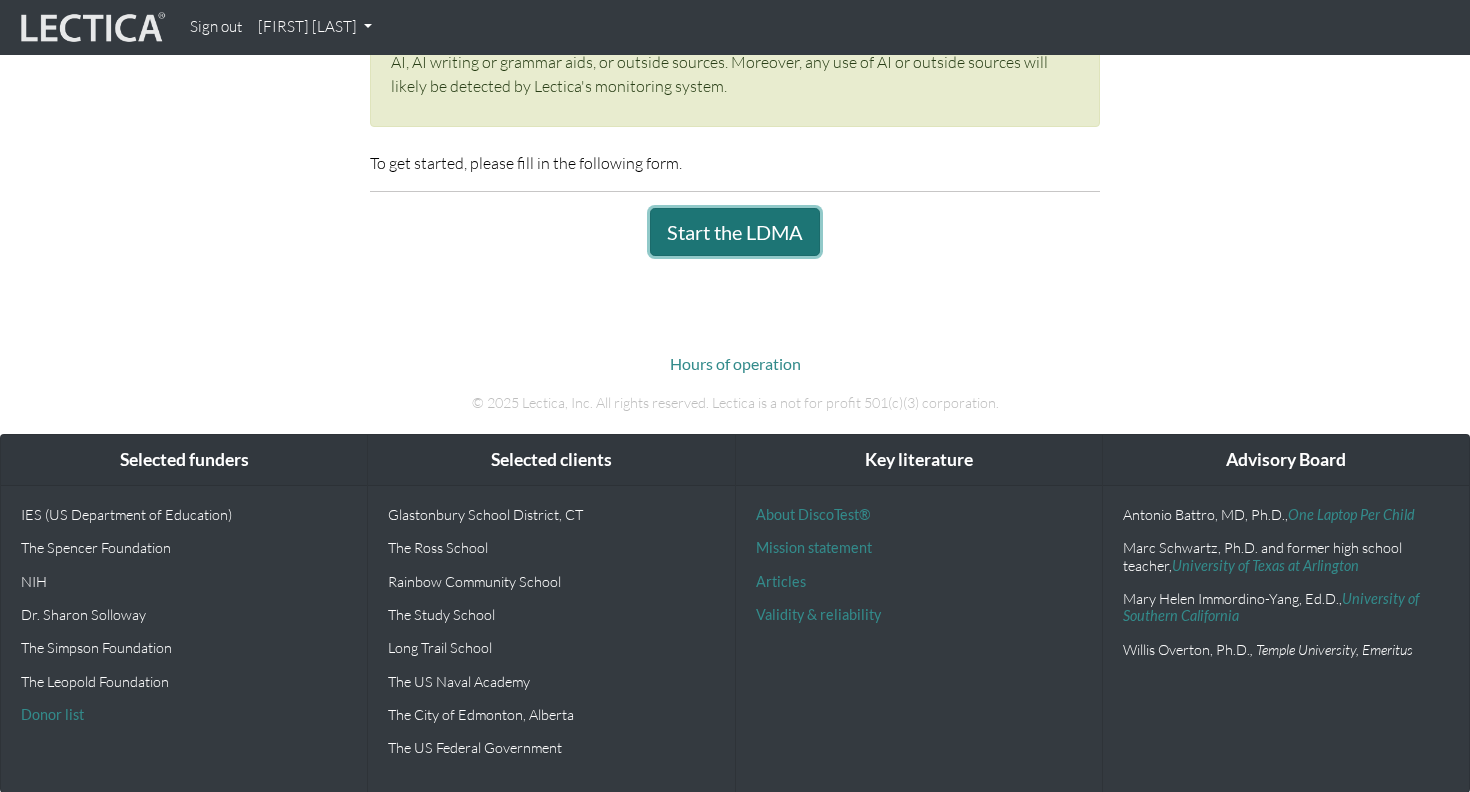 click on "Start the LDMA" at bounding box center [735, 232] 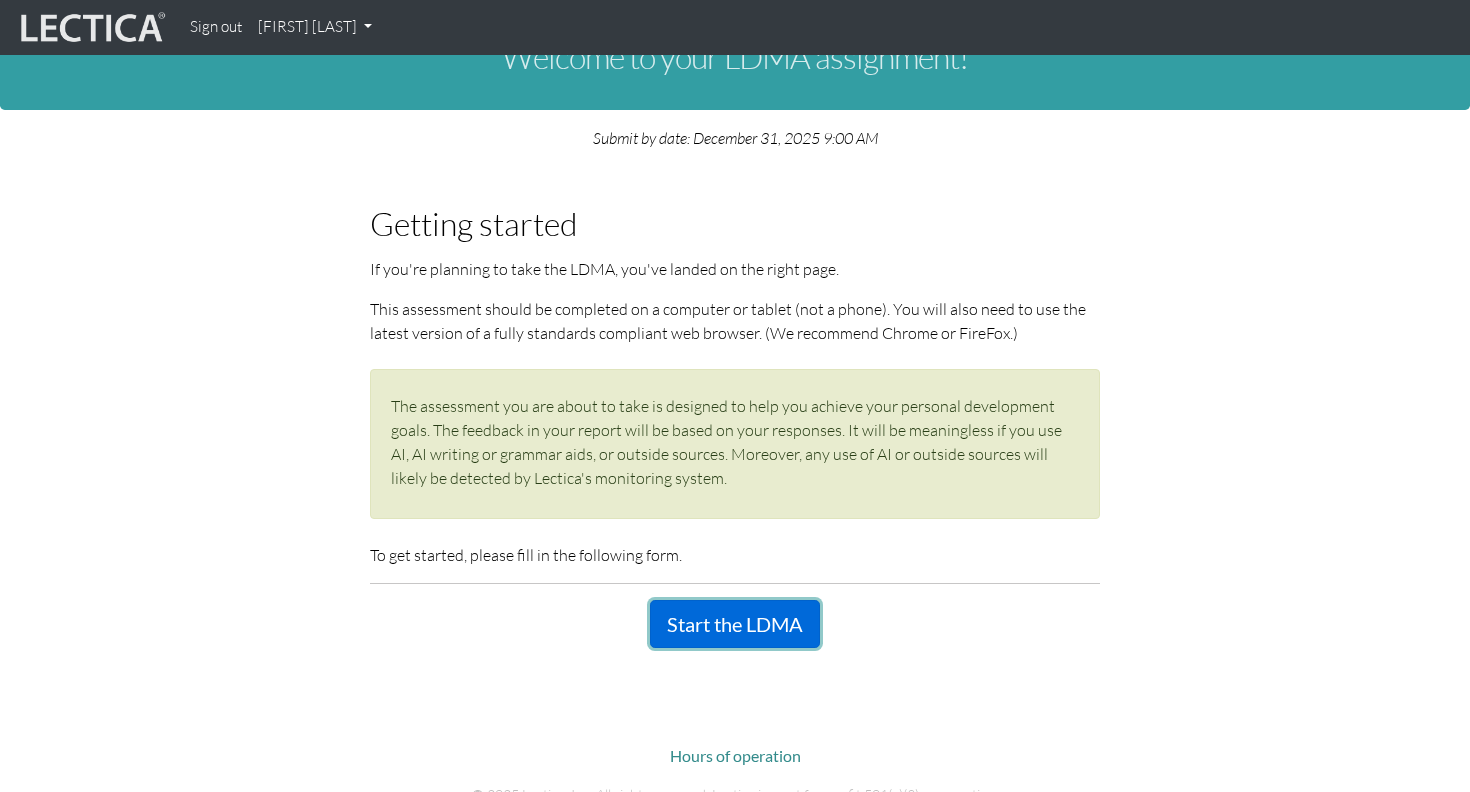 scroll, scrollTop: 0, scrollLeft: 0, axis: both 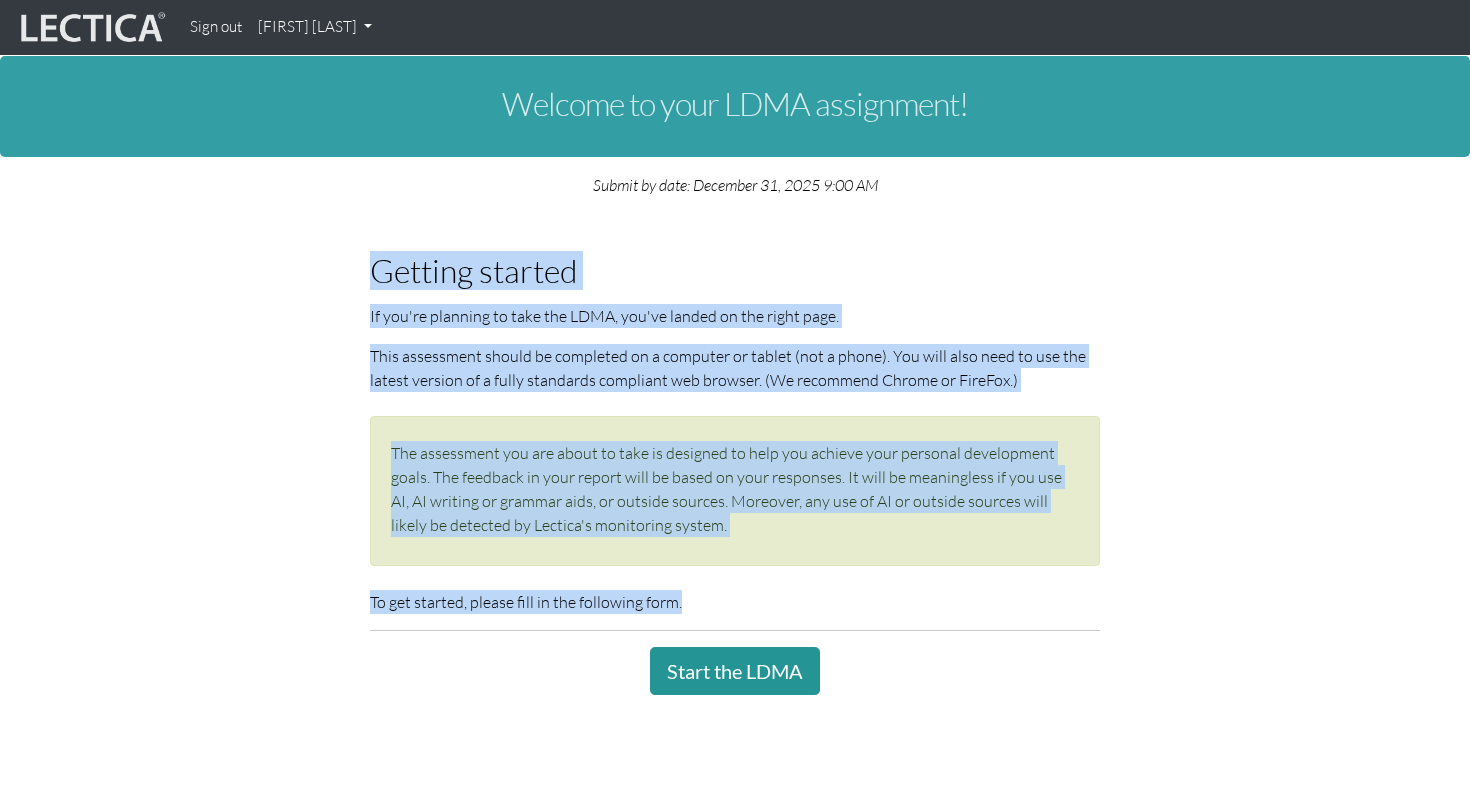 drag, startPoint x: 344, startPoint y: 276, endPoint x: 705, endPoint y: 592, distance: 479.76764 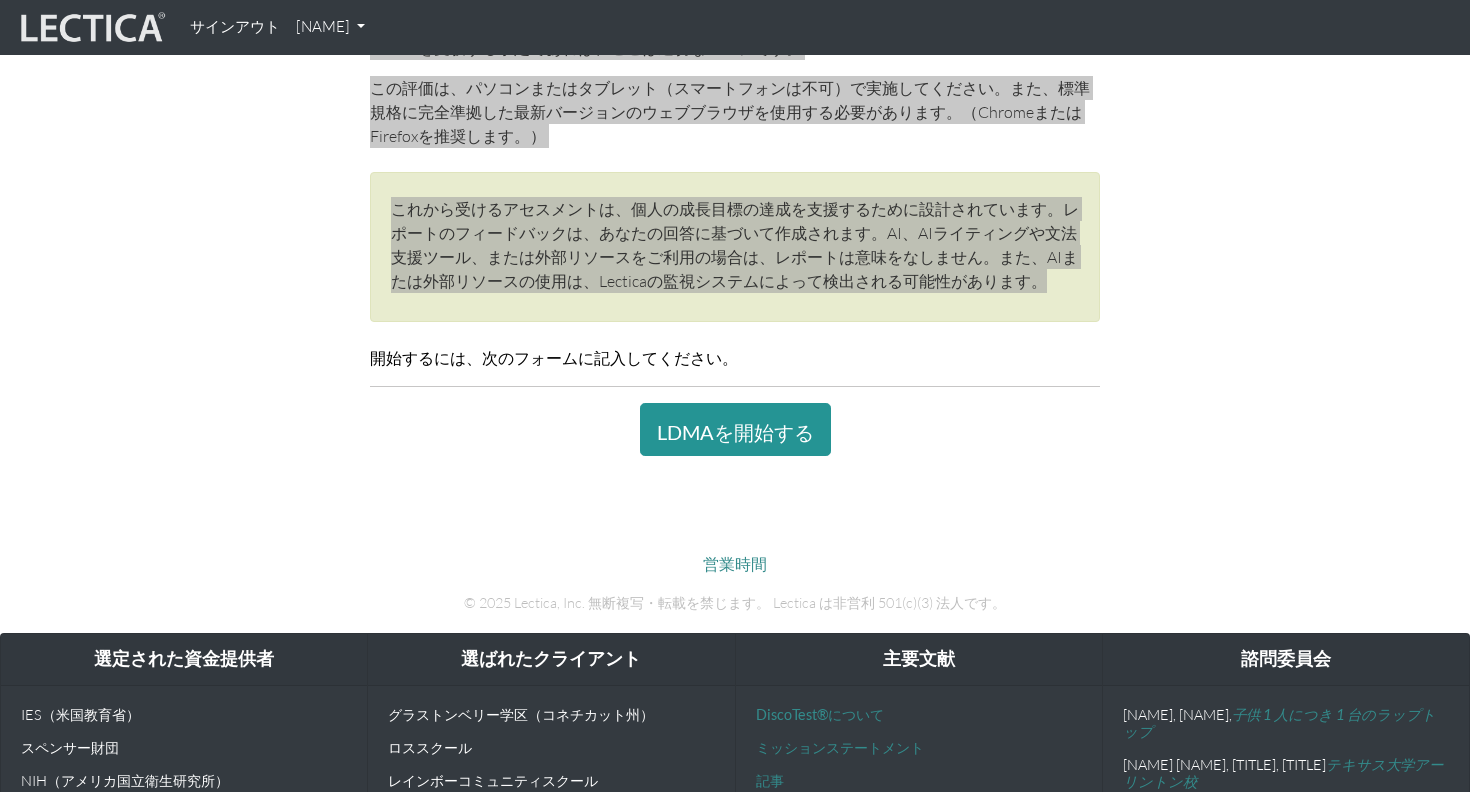 scroll, scrollTop: 325, scrollLeft: 0, axis: vertical 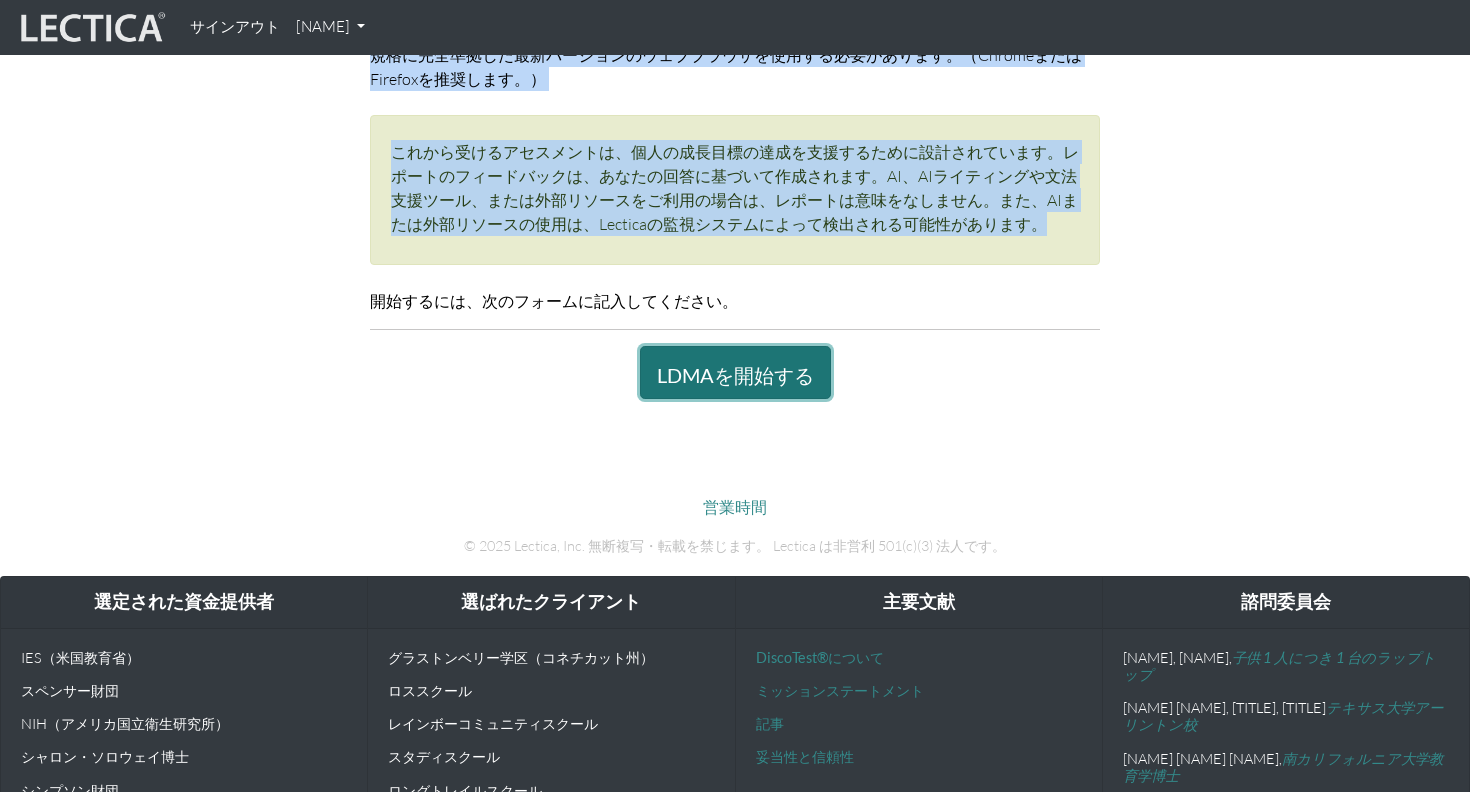 click on "LDMAを開始する" at bounding box center (735, 372) 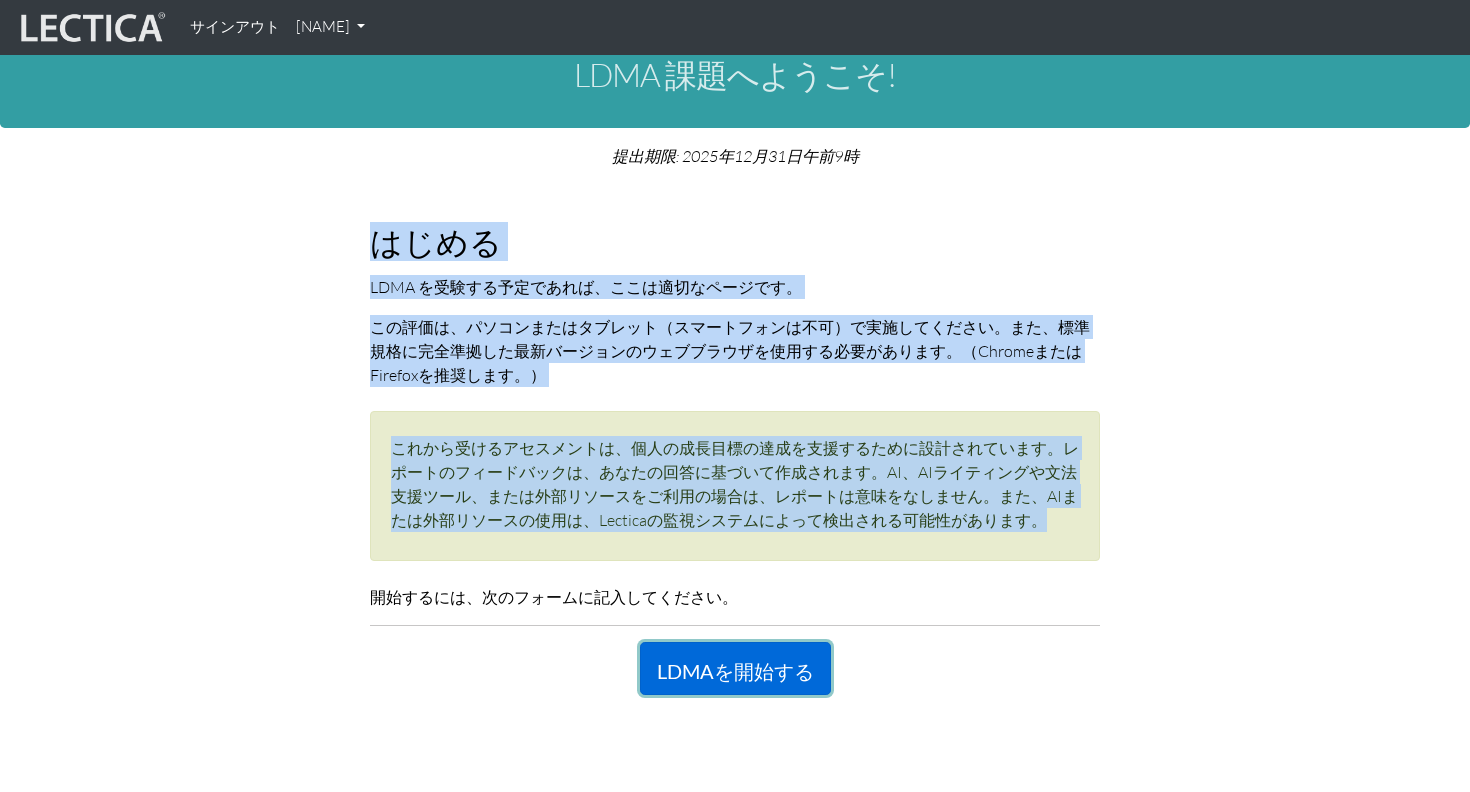 scroll, scrollTop: 0, scrollLeft: 0, axis: both 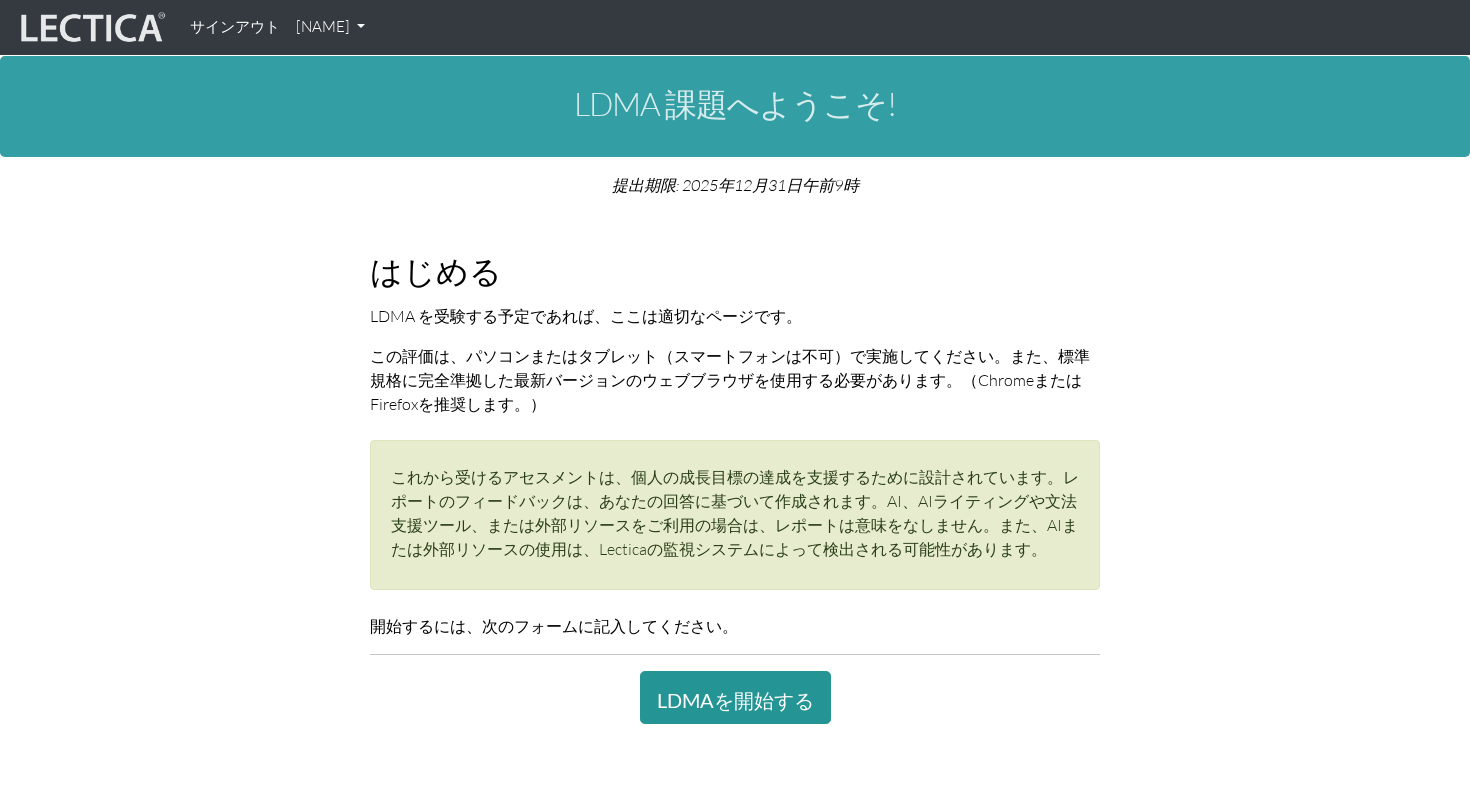 click on "はじめる
LDMA を受験する予定であれば、ここは適切なページです。
この評価は、パソコンまたはタブレット（スマートフォンは不可）で実施してください。また、標準規格に完全準拠した最新バージョンのウェブブラウザを使用する必要があります。（ChromeまたはFirefoxを推奨します。）
これから受けるアセスメントは、個人の成長目標の達成を支援するために設計されています。レポートのフィードバックは、あなたの回答に基づいて作成されます。AI、AIライティングや文法支援ツール、または外部リソースをご利用の場合は、レポートは意味をなしません。また、AIまたは外部リソースの使用は、Lecticaの監視システムによって検出される可能性があります。
開始するには、次のフォームに記入してください。" at bounding box center [735, 458] 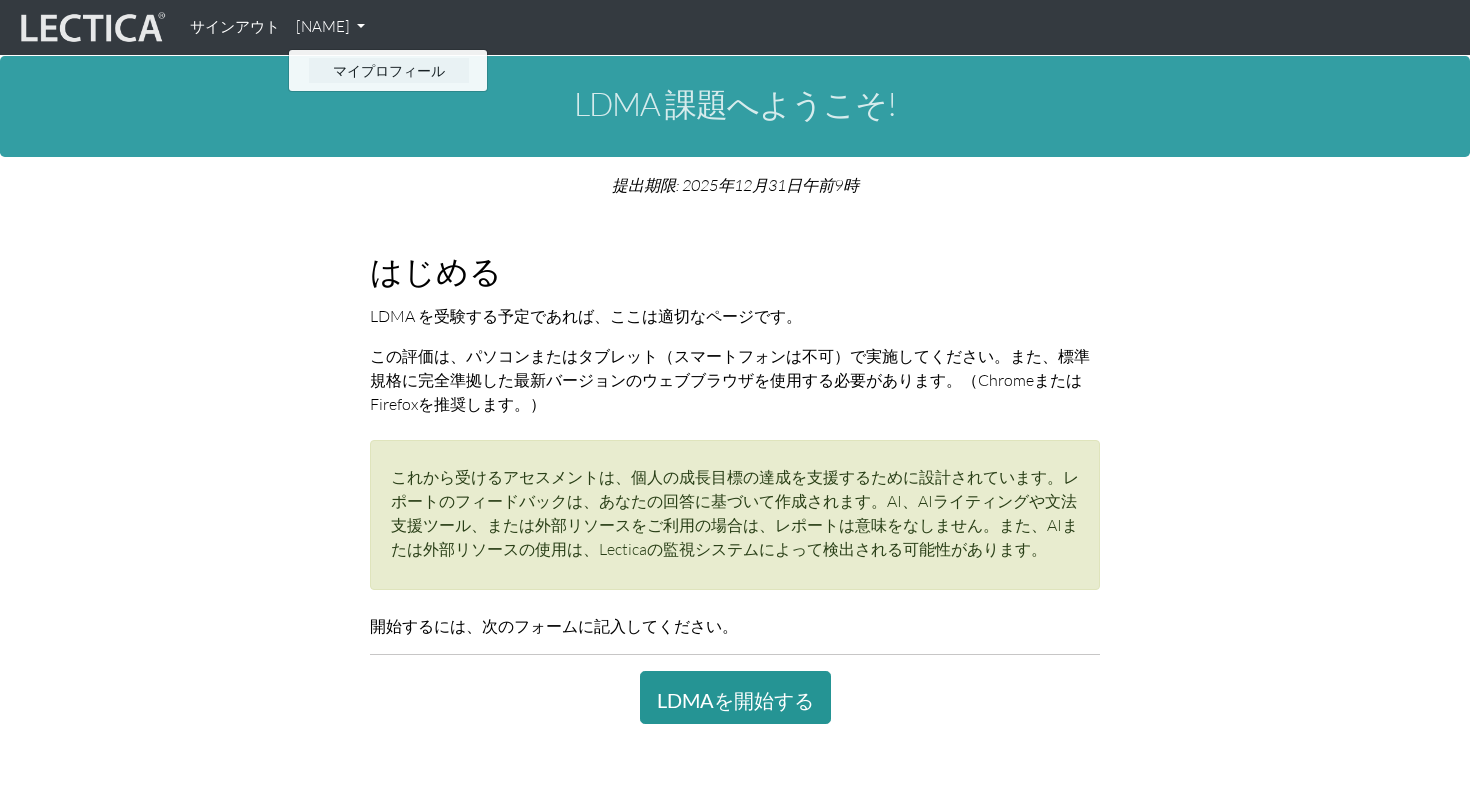 click on "マイプロフィール" at bounding box center [389, 70] 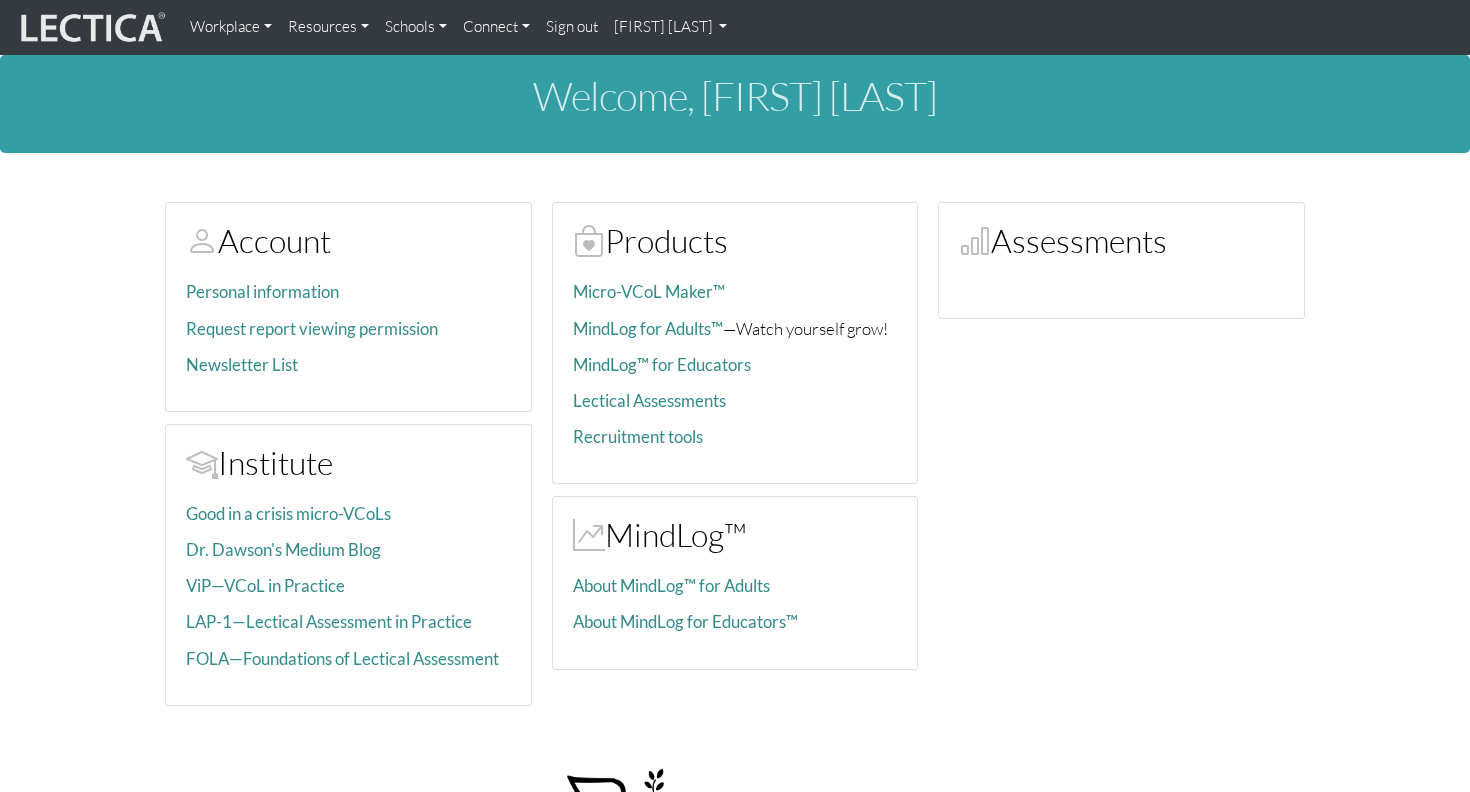 scroll, scrollTop: 0, scrollLeft: 0, axis: both 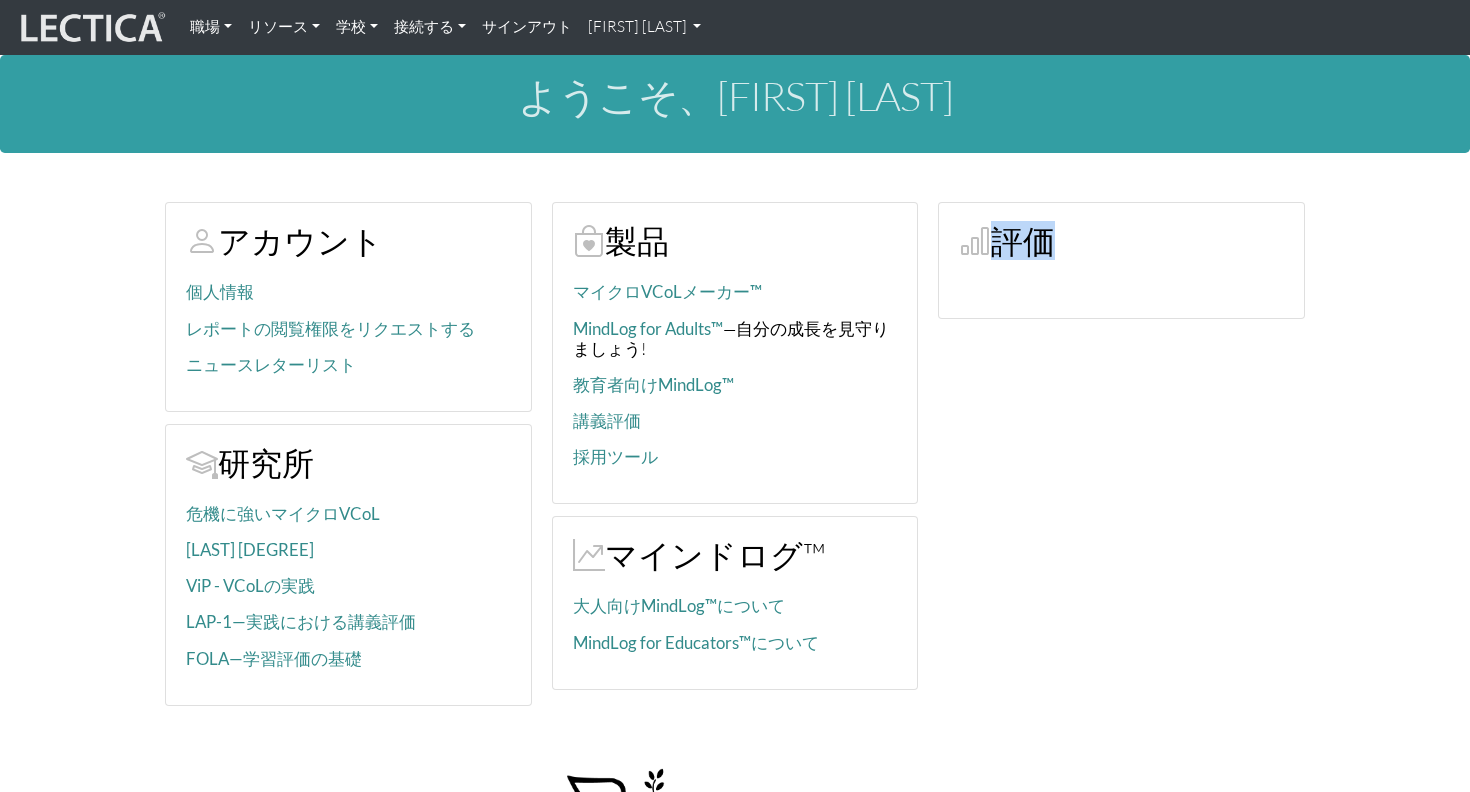 drag, startPoint x: 950, startPoint y: 262, endPoint x: 1178, endPoint y: 324, distance: 236.2795 